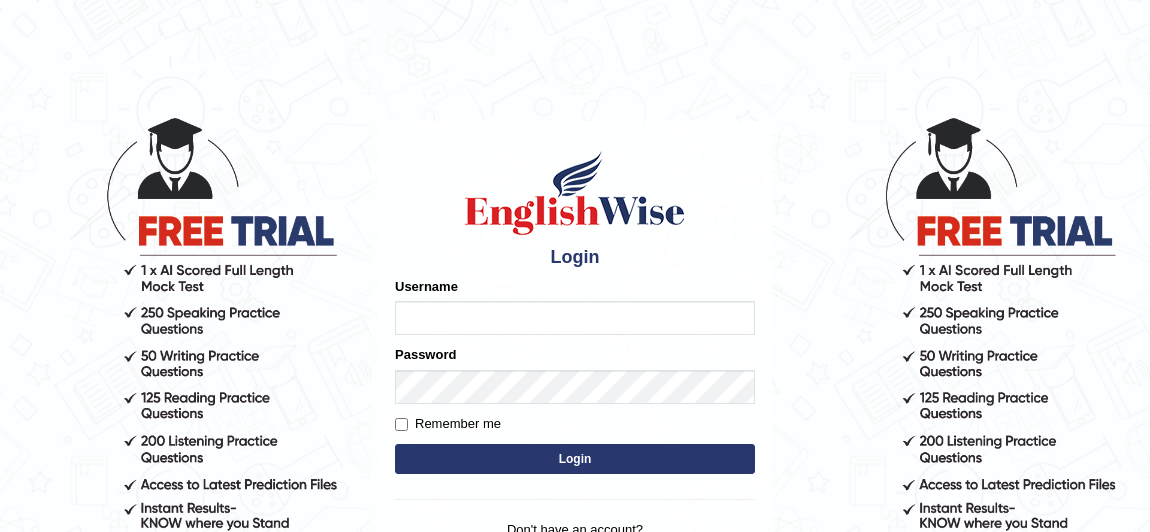 scroll, scrollTop: 0, scrollLeft: 0, axis: both 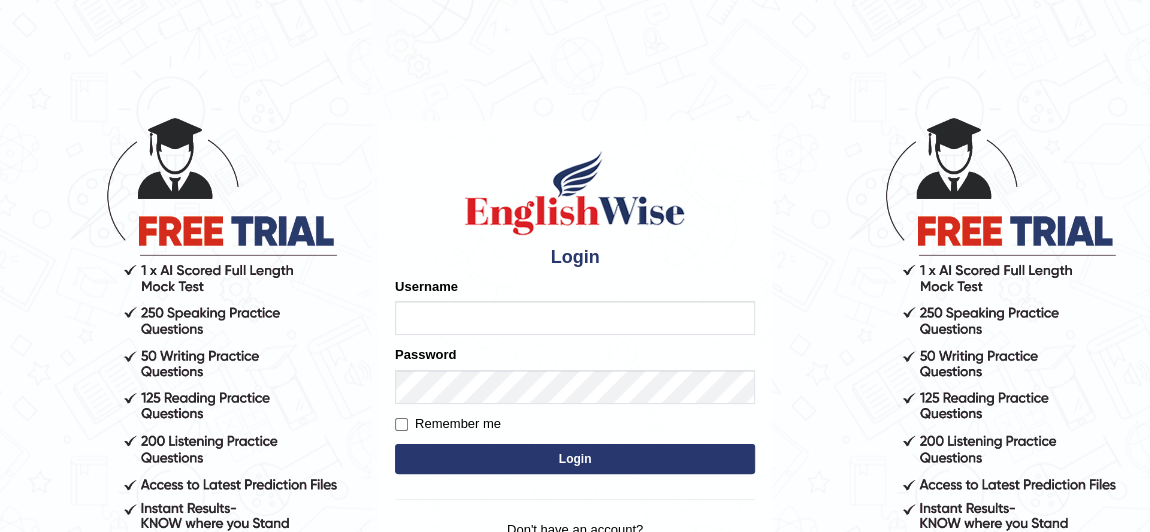 drag, startPoint x: 0, startPoint y: 0, endPoint x: 507, endPoint y: 453, distance: 679.89557 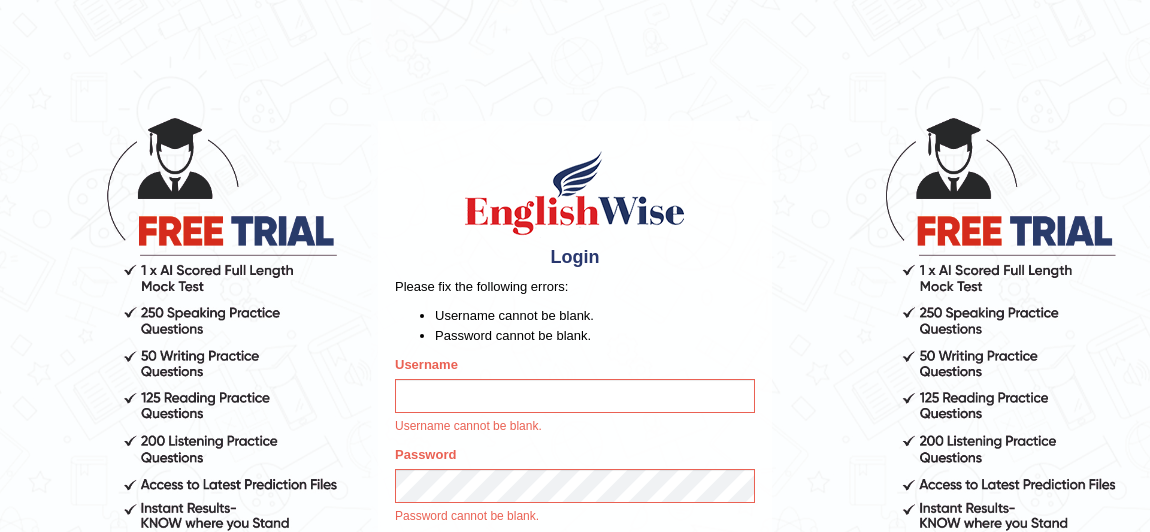 scroll, scrollTop: 0, scrollLeft: 0, axis: both 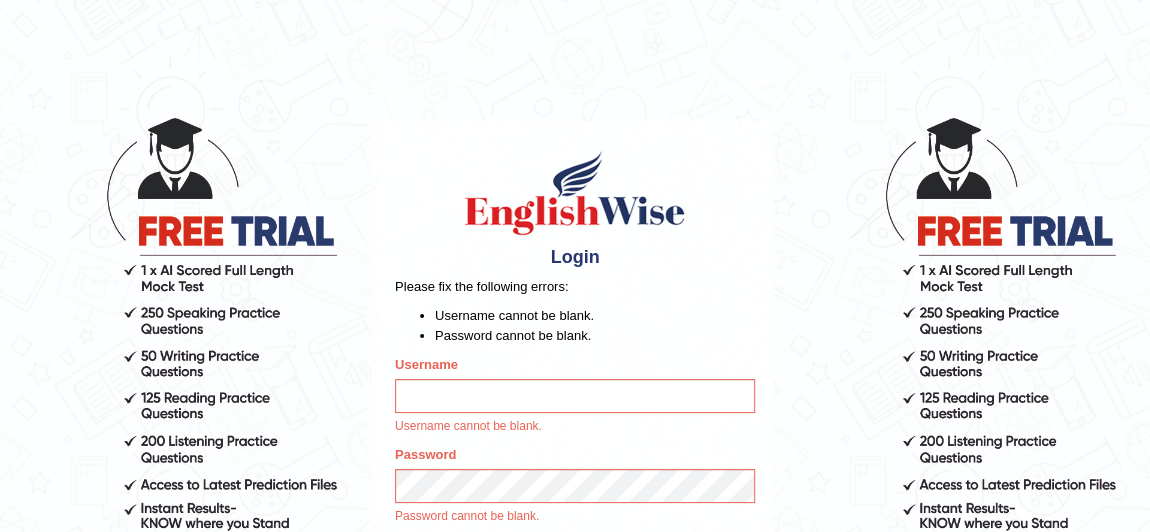 click on "Username" at bounding box center (575, 396) 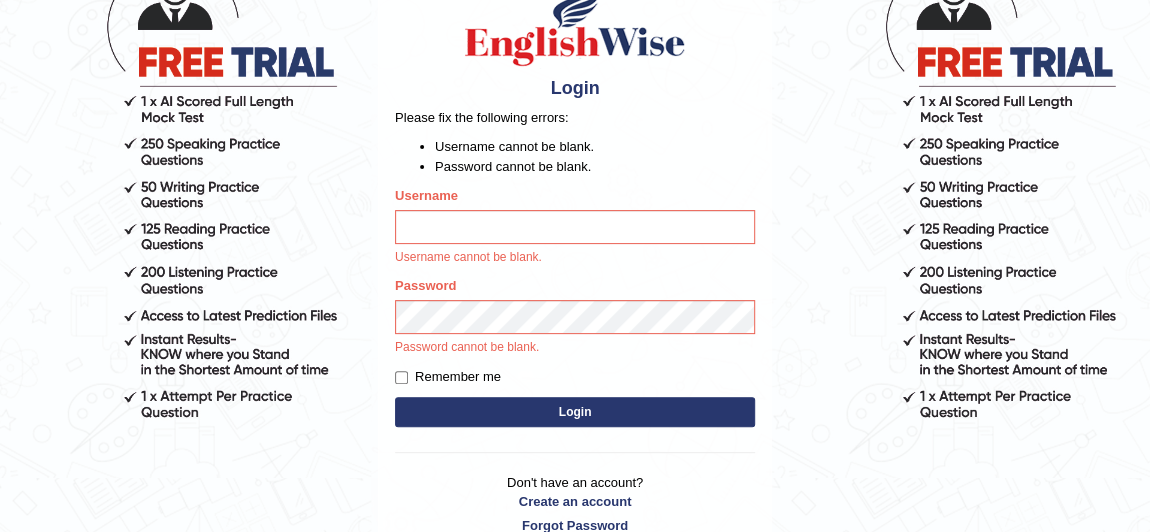 scroll, scrollTop: 170, scrollLeft: 0, axis: vertical 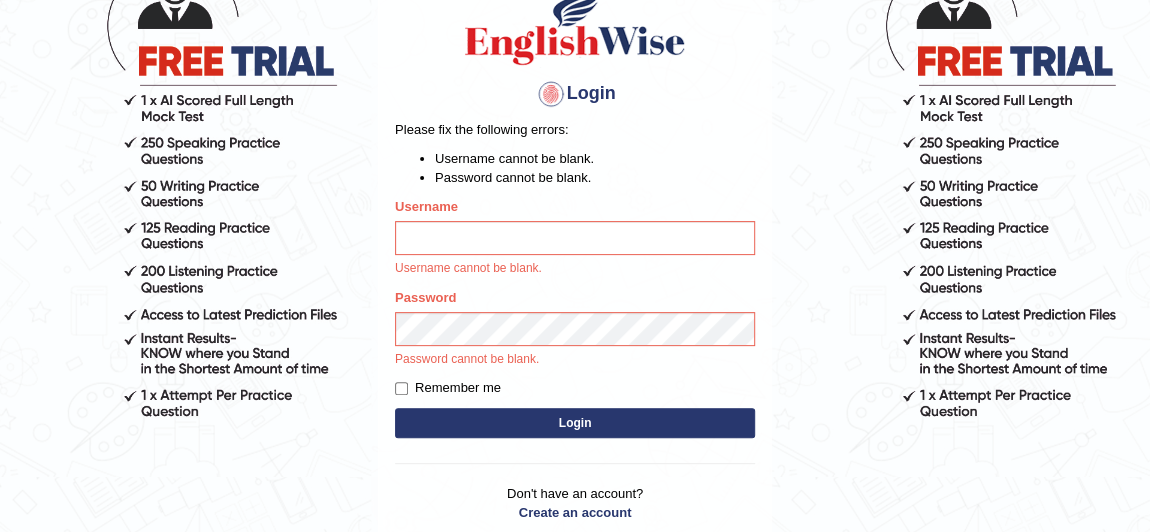 type on "[USERNAME]" 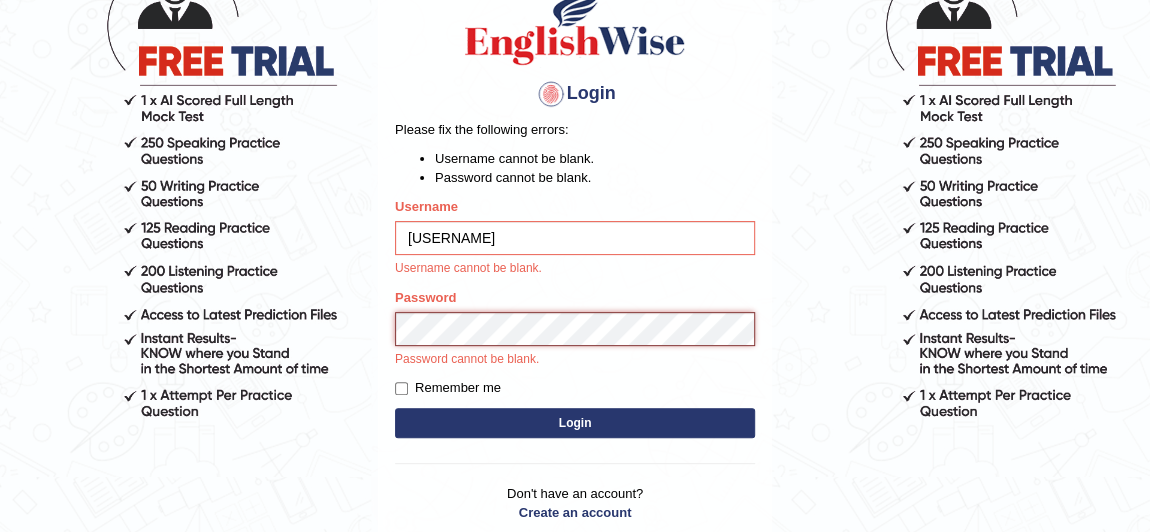 click on "Please fix the following errors: Username cannot be blank.
Password cannot be blank.
Username
anamika965
Username cannot be blank.
Password
Password cannot be blank.
Remember me
Login" at bounding box center (575, 282) 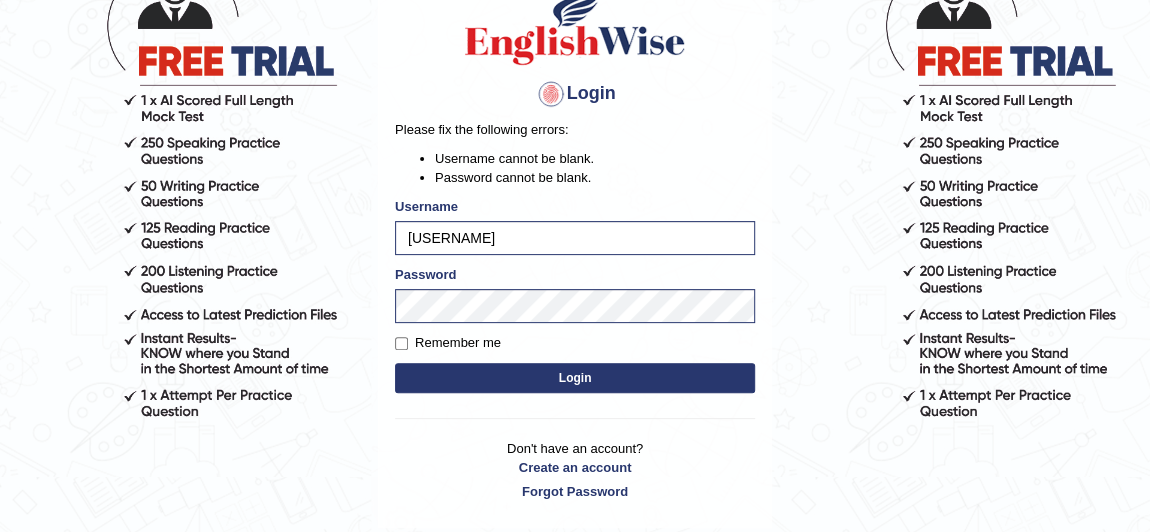click on "Login" at bounding box center (575, 378) 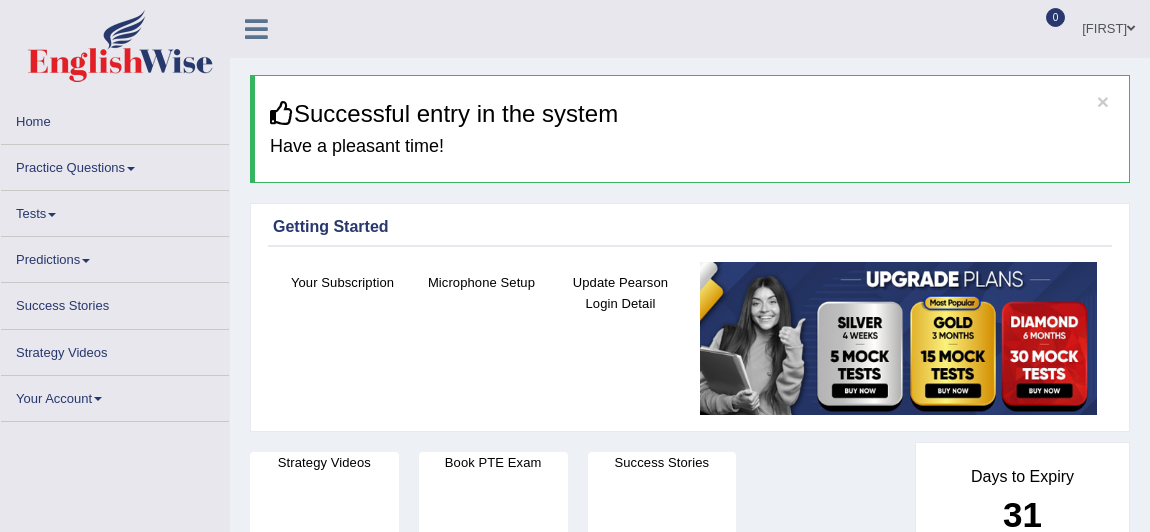 scroll, scrollTop: 0, scrollLeft: 0, axis: both 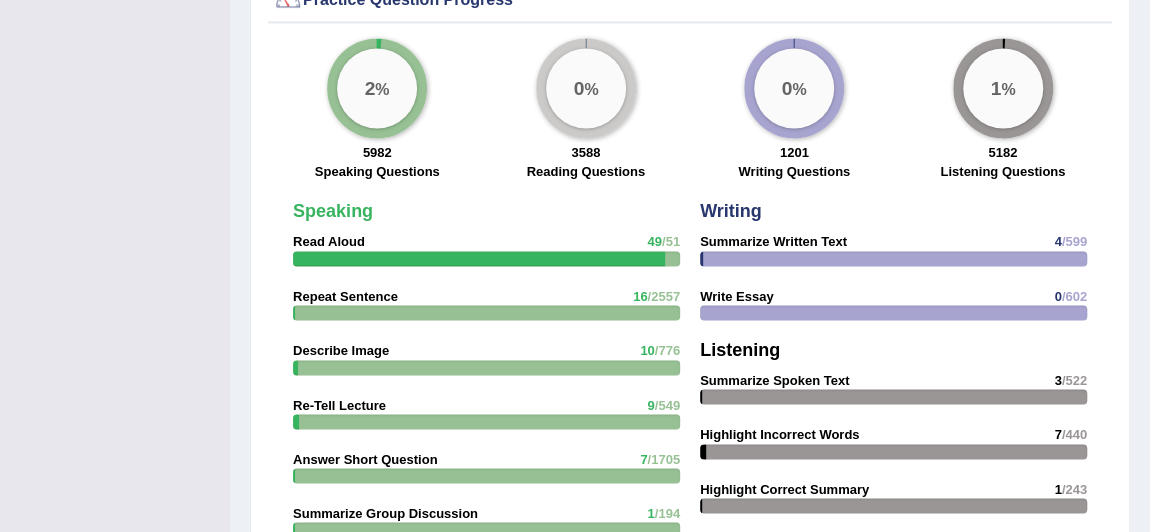 click on "Read Aloud" at bounding box center (329, 241) 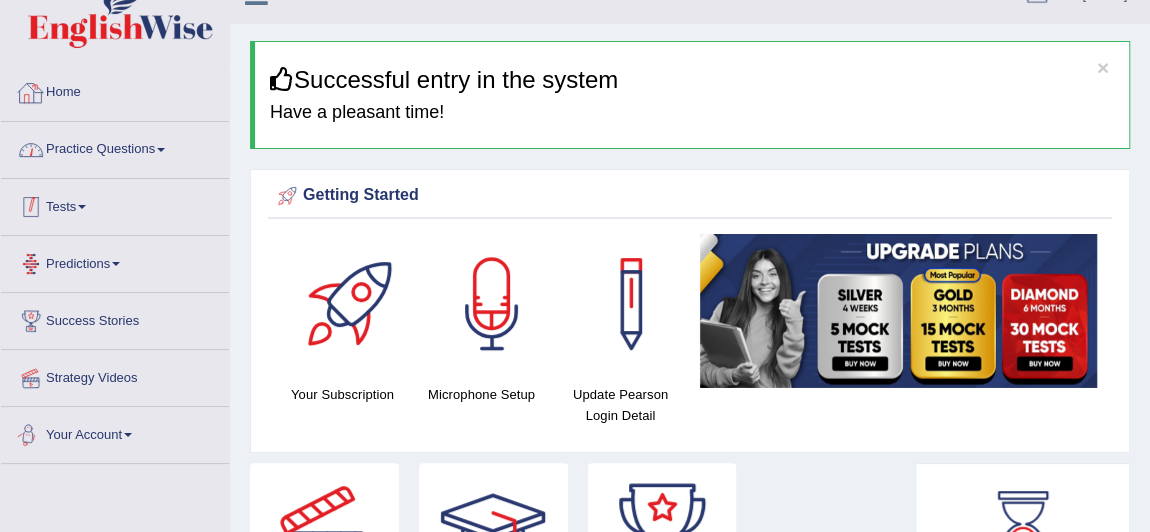 scroll, scrollTop: 30, scrollLeft: 0, axis: vertical 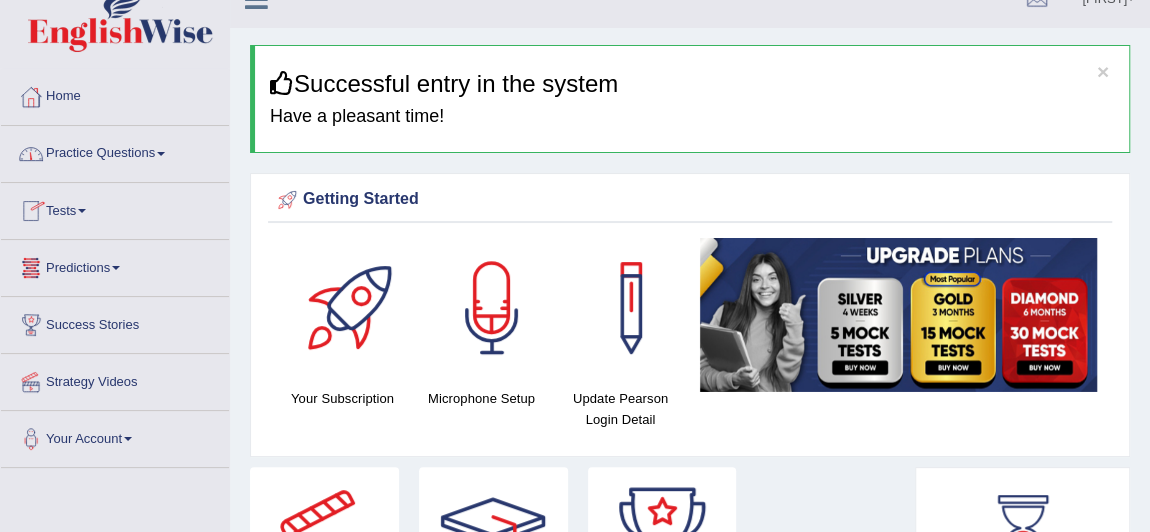click on "Practice Questions" at bounding box center (115, 151) 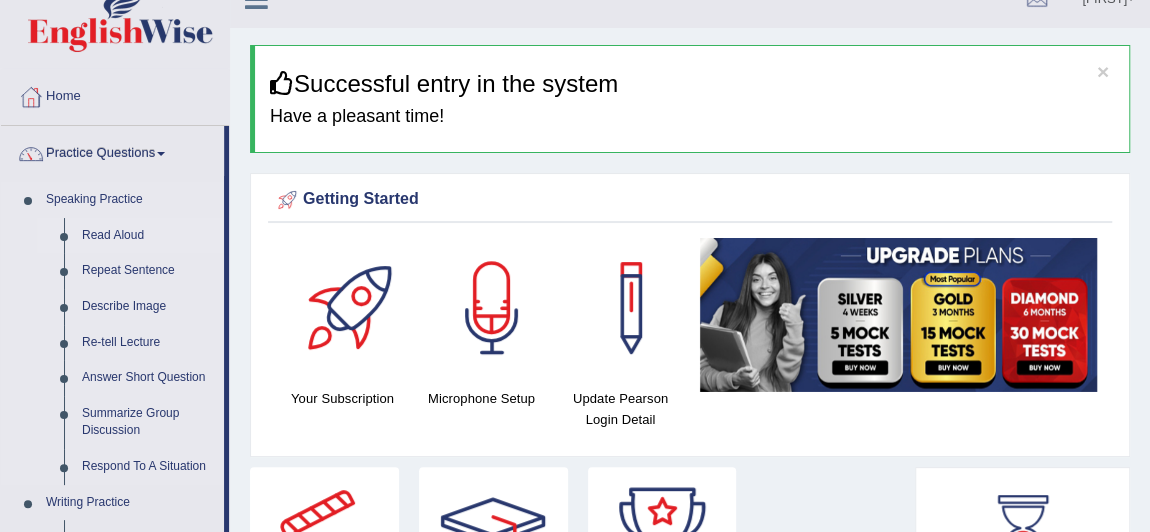click on "Read Aloud" at bounding box center [148, 236] 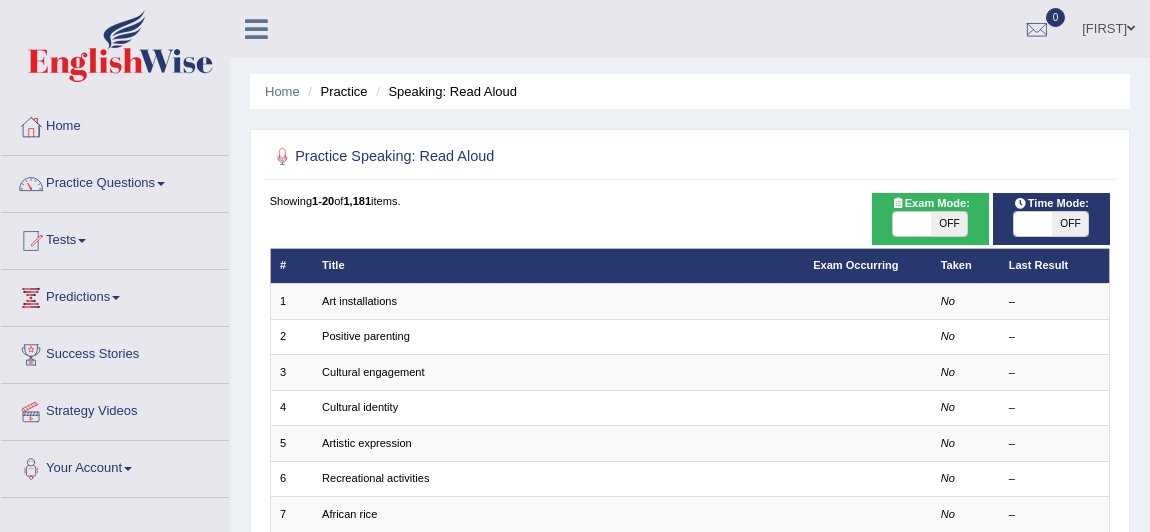 scroll, scrollTop: 0, scrollLeft: 0, axis: both 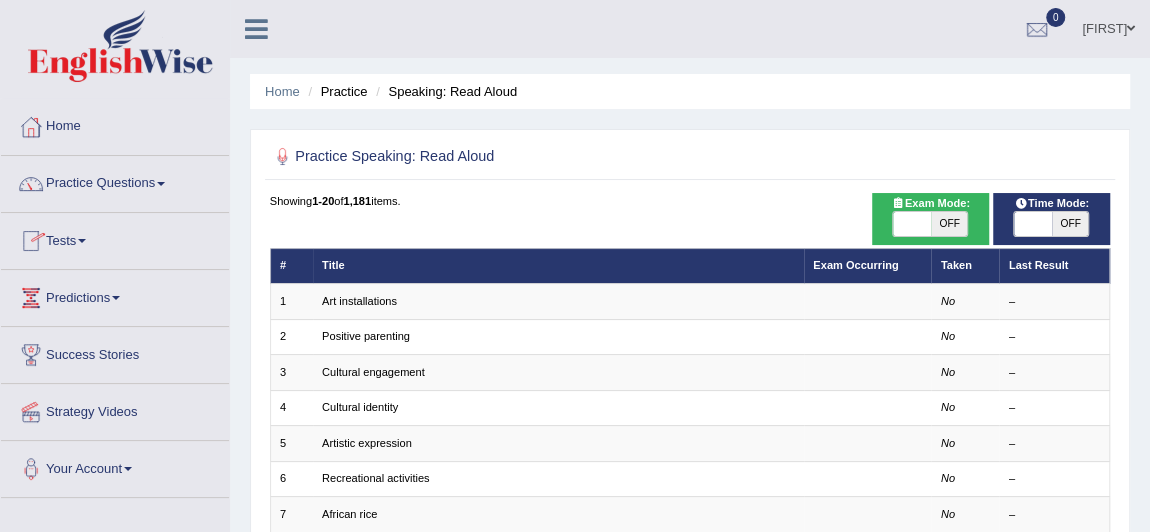 click on "Tests" at bounding box center [115, 238] 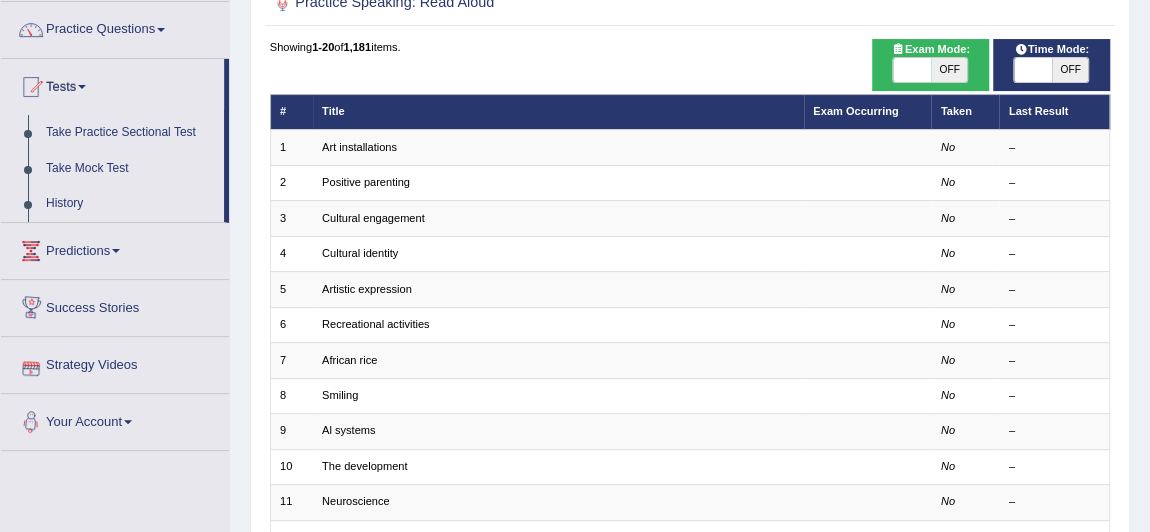 scroll, scrollTop: 79, scrollLeft: 0, axis: vertical 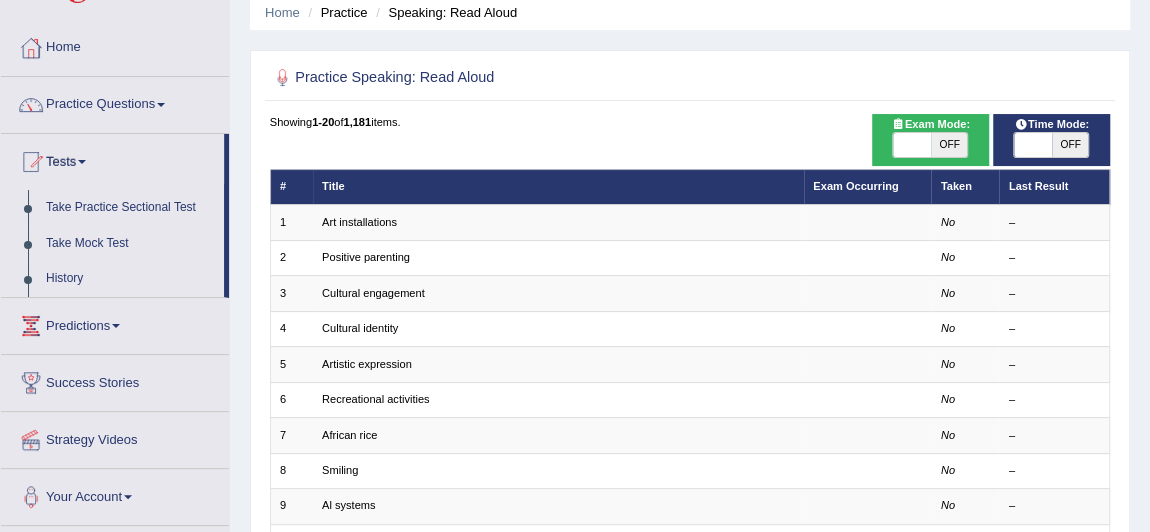 click on "Practice Questions" at bounding box center [115, 102] 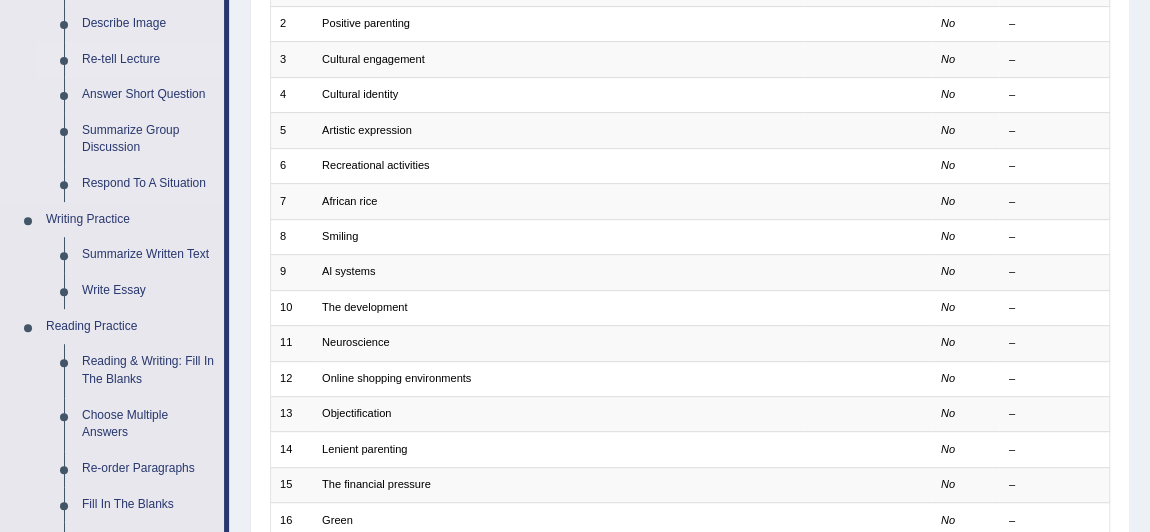 scroll, scrollTop: 314, scrollLeft: 0, axis: vertical 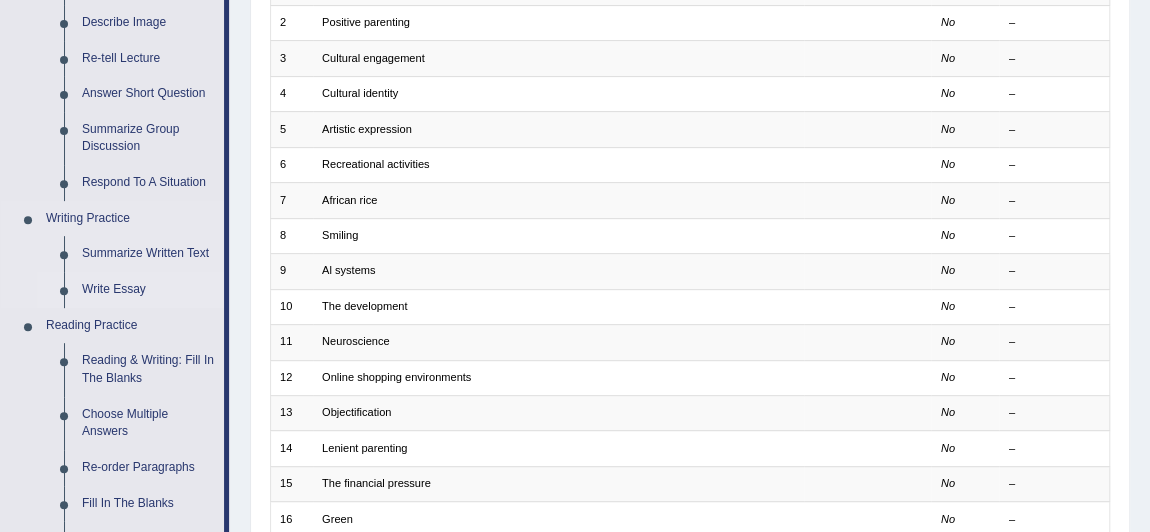 click on "Write Essay" at bounding box center [148, 290] 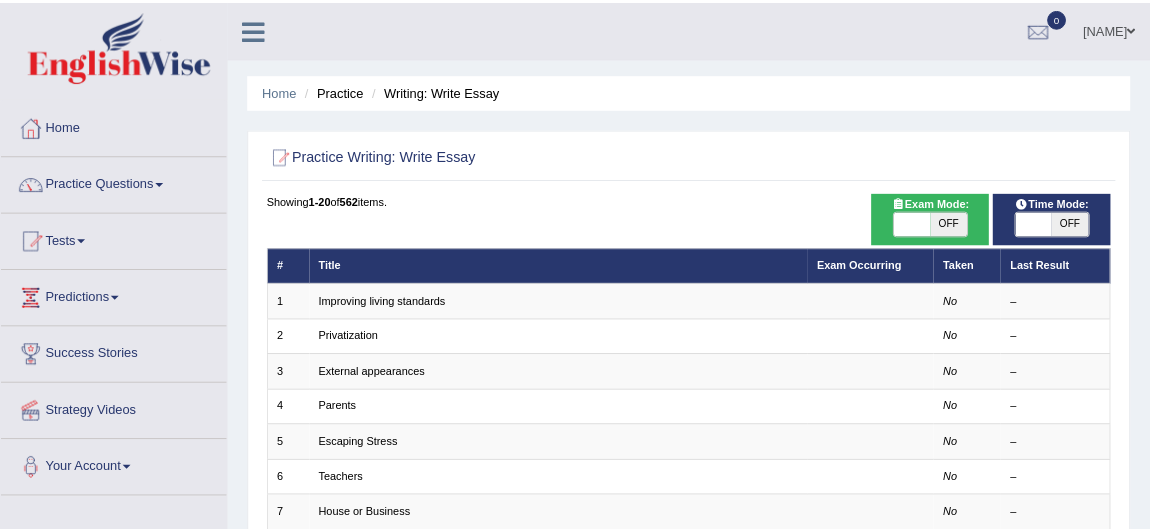 scroll, scrollTop: 0, scrollLeft: 0, axis: both 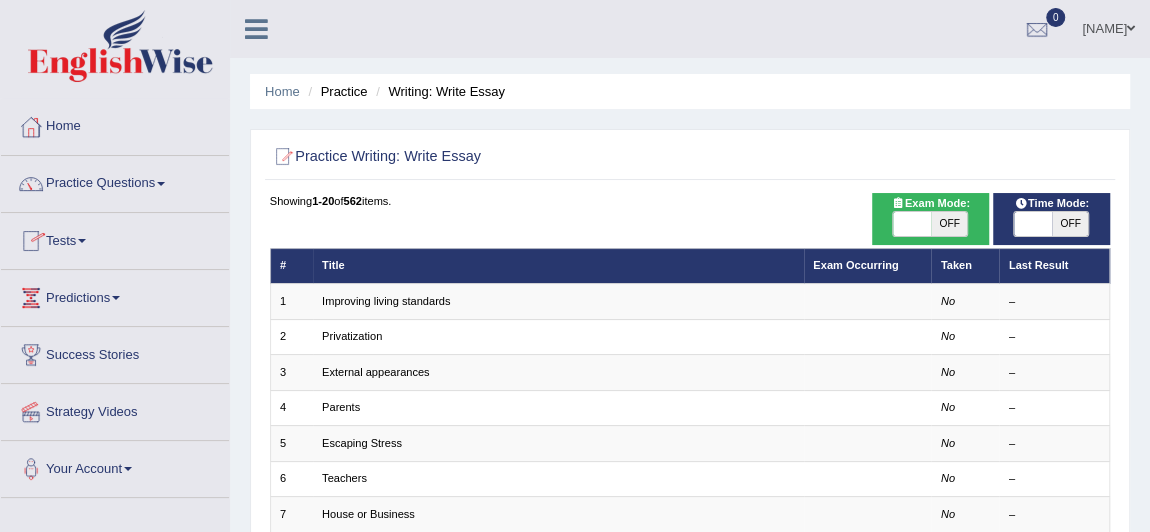 click on "OFF" at bounding box center [949, 224] 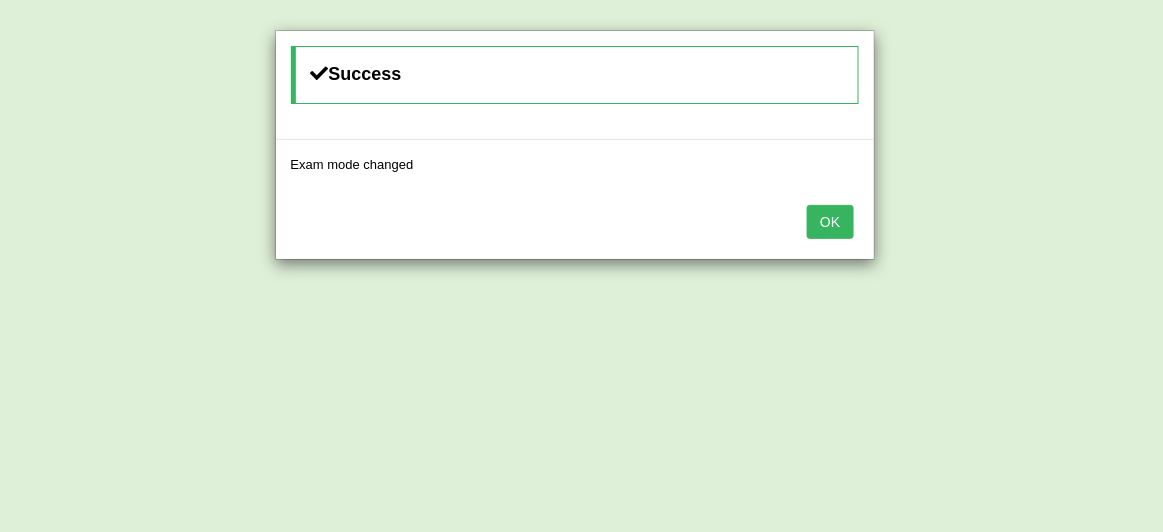 click on "OK" at bounding box center (830, 222) 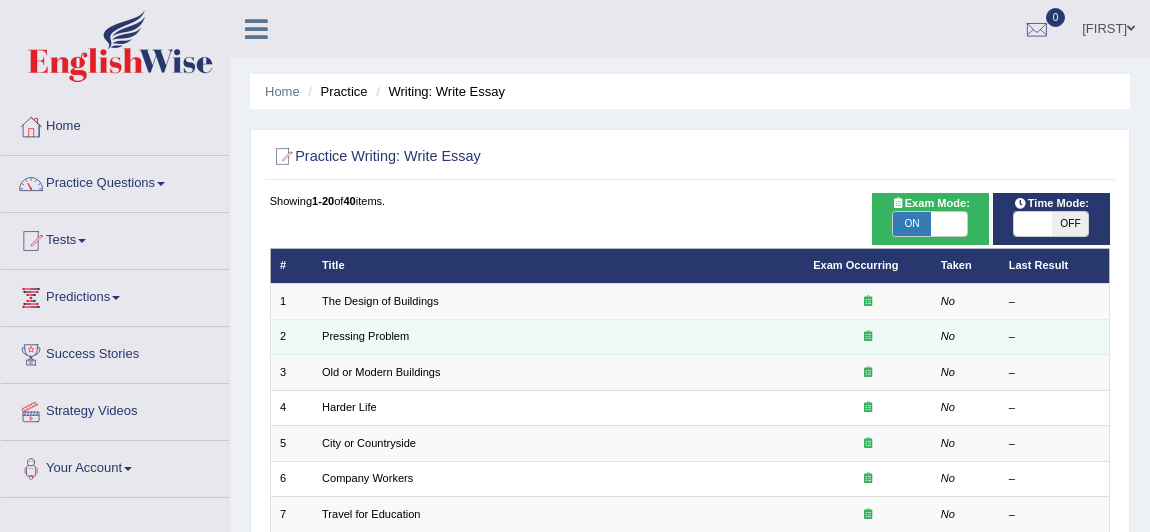scroll, scrollTop: 0, scrollLeft: 0, axis: both 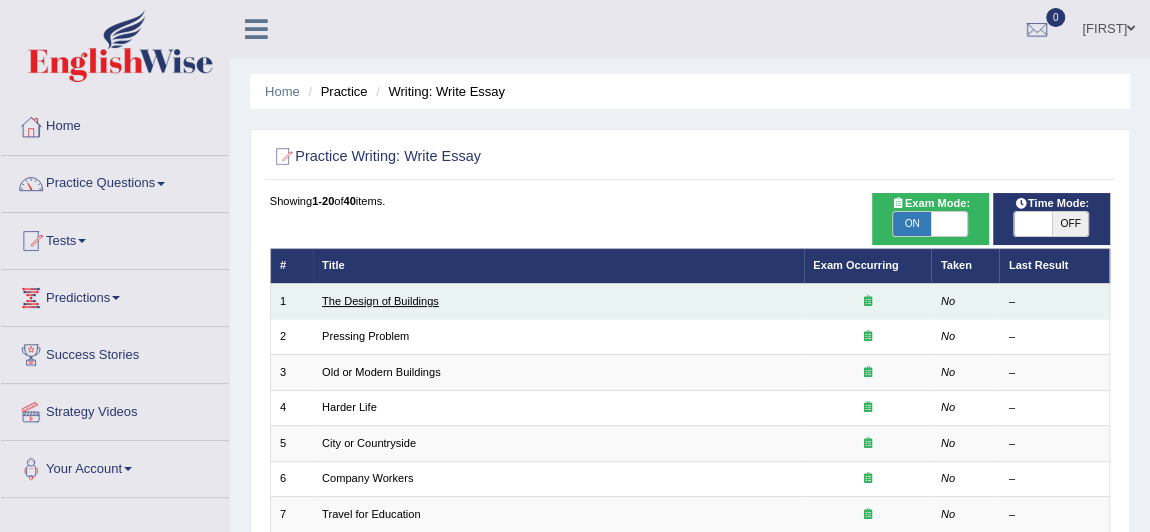 click on "The Design of Buildings" at bounding box center (380, 301) 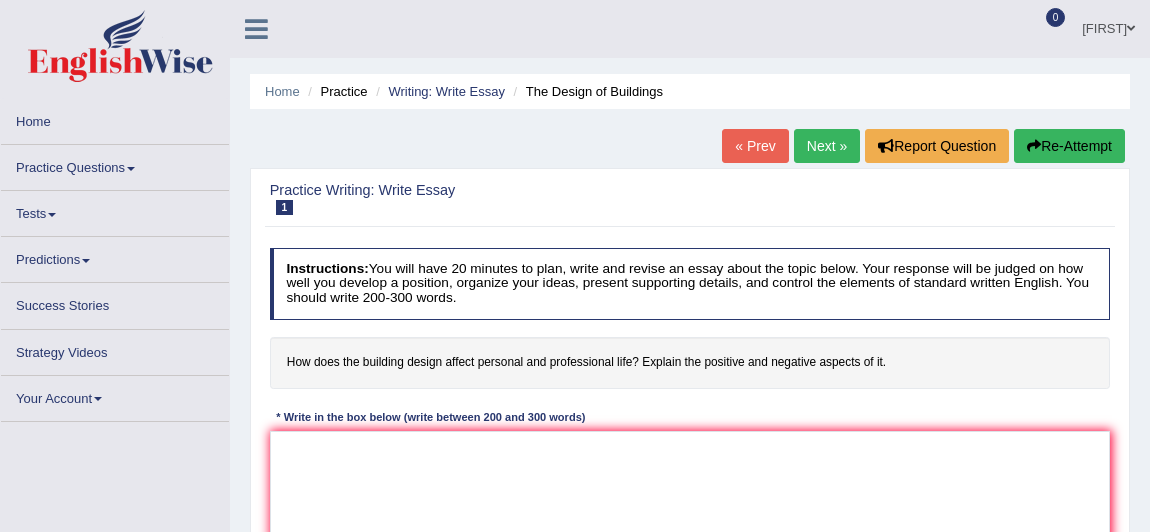 scroll, scrollTop: 0, scrollLeft: 0, axis: both 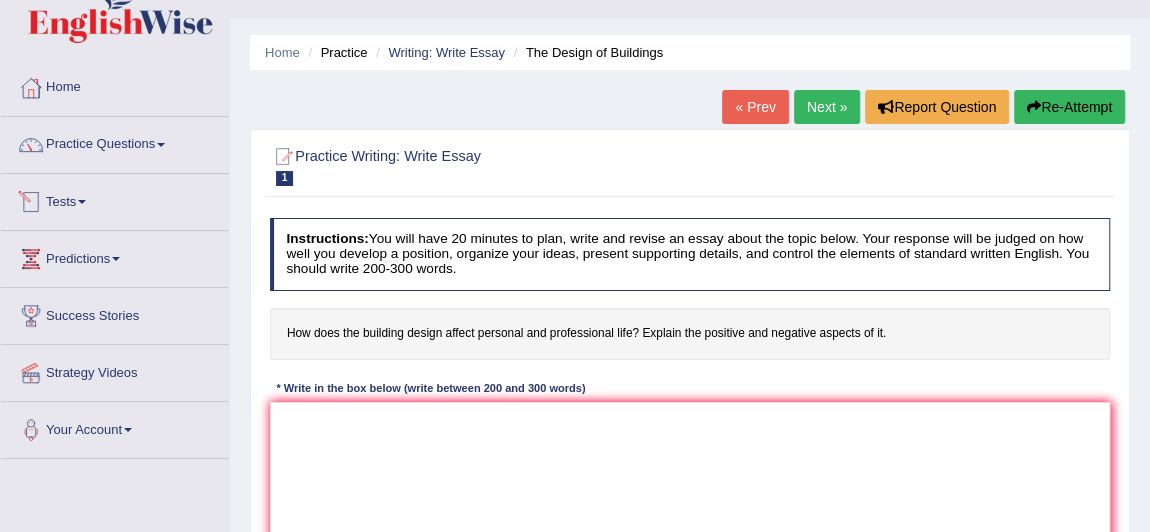 click on "Tests" at bounding box center [115, 199] 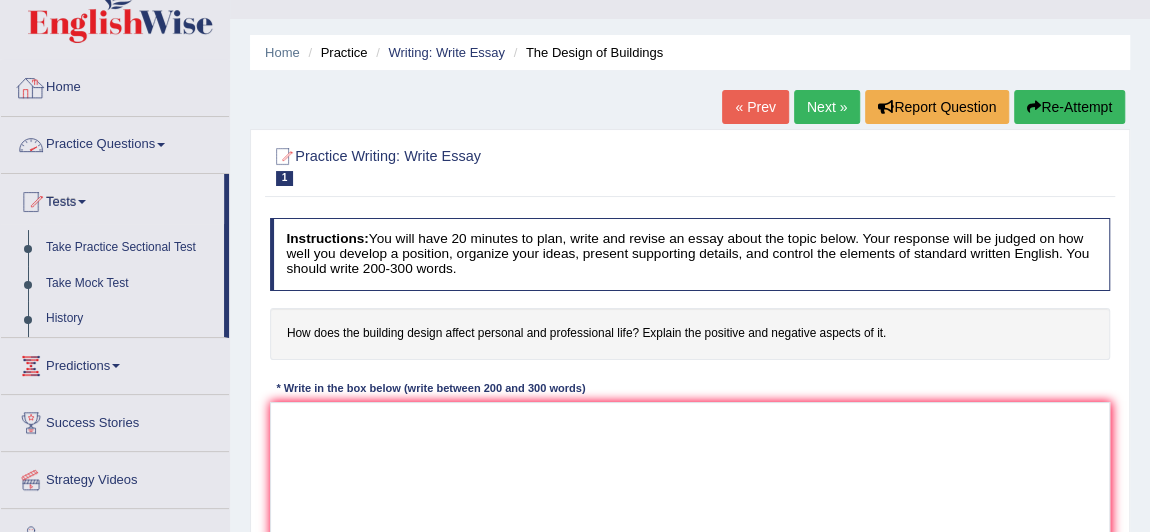 click on "Home" at bounding box center (115, 85) 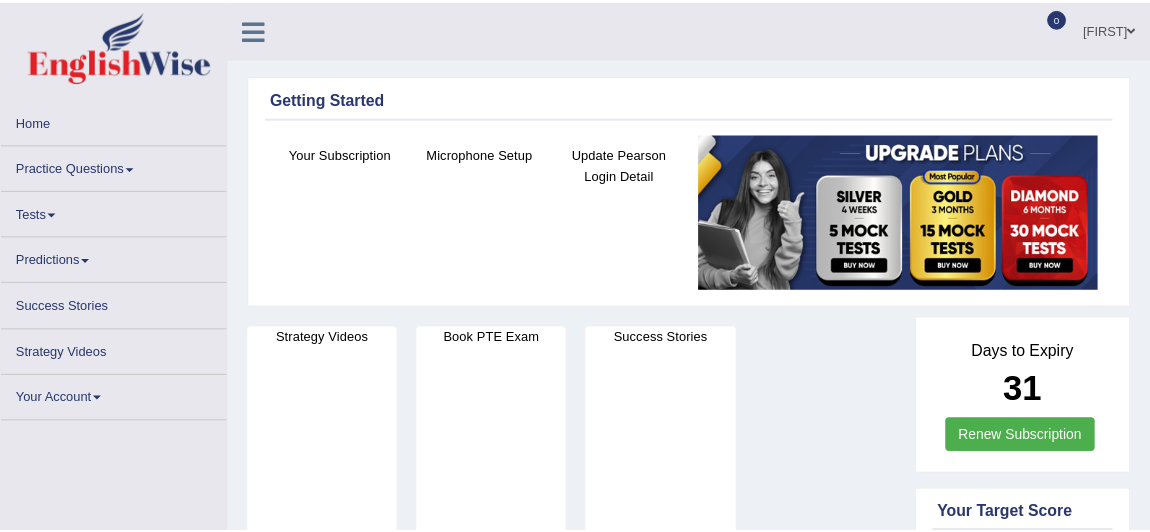 scroll, scrollTop: 0, scrollLeft: 0, axis: both 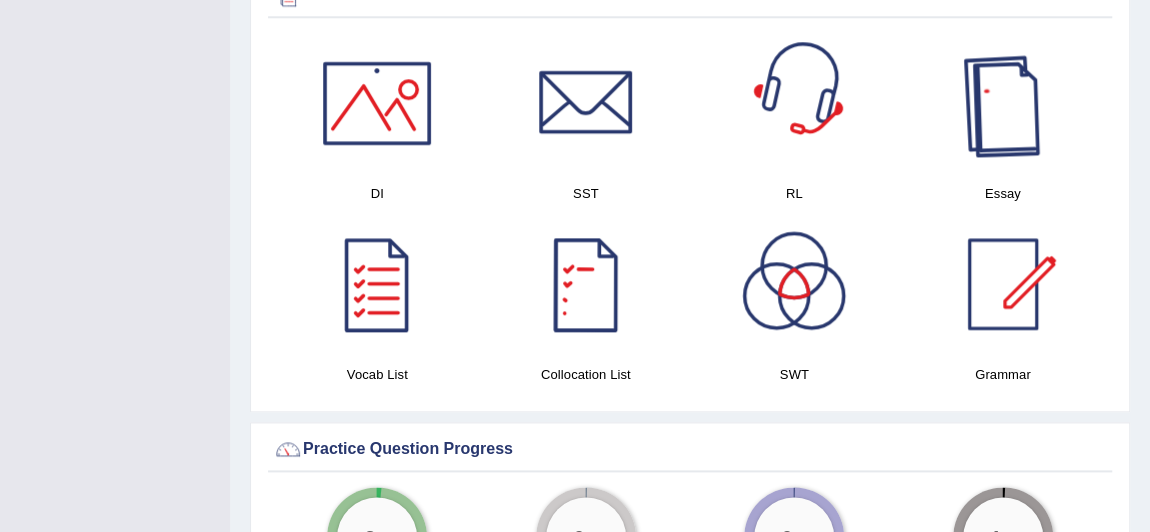 click at bounding box center (1003, 103) 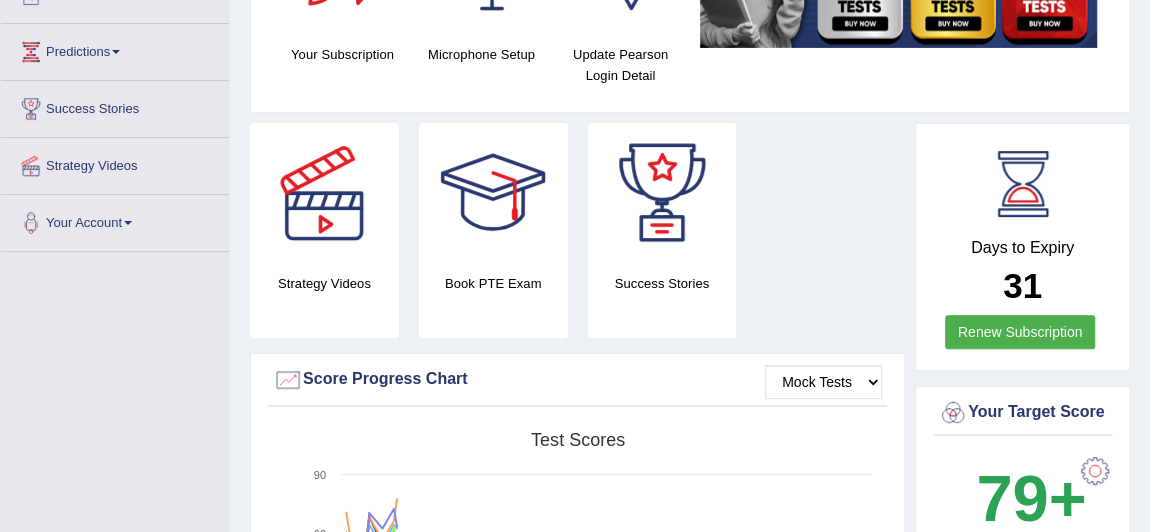 scroll, scrollTop: 223, scrollLeft: 0, axis: vertical 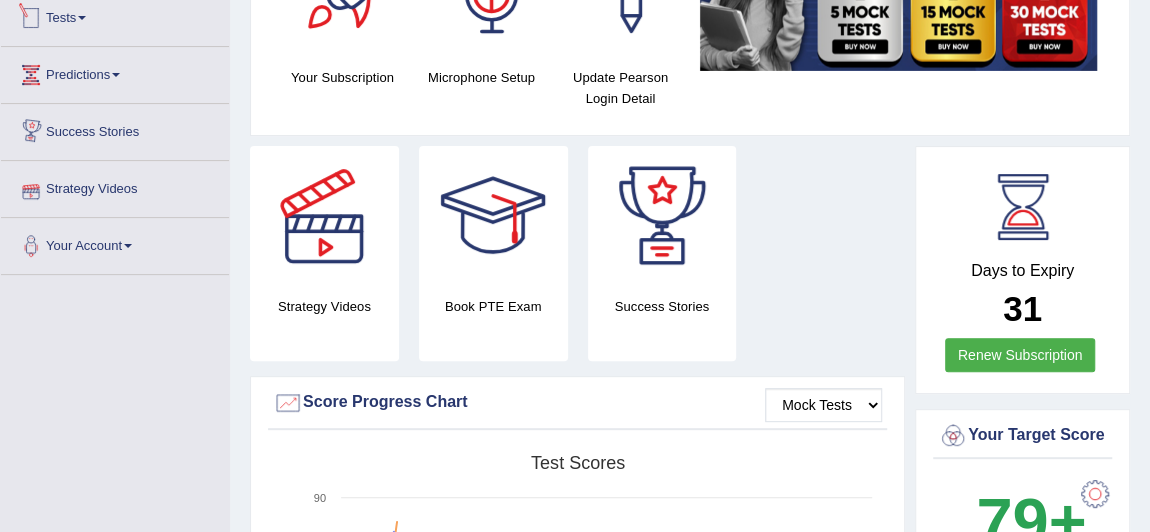 click on "Tests" at bounding box center (115, 15) 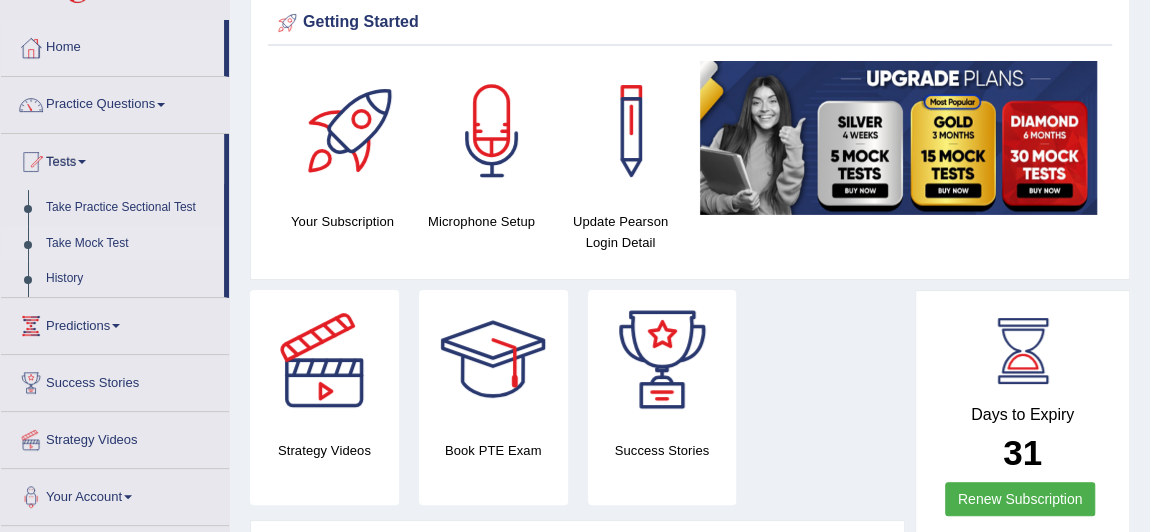 scroll, scrollTop: 63, scrollLeft: 0, axis: vertical 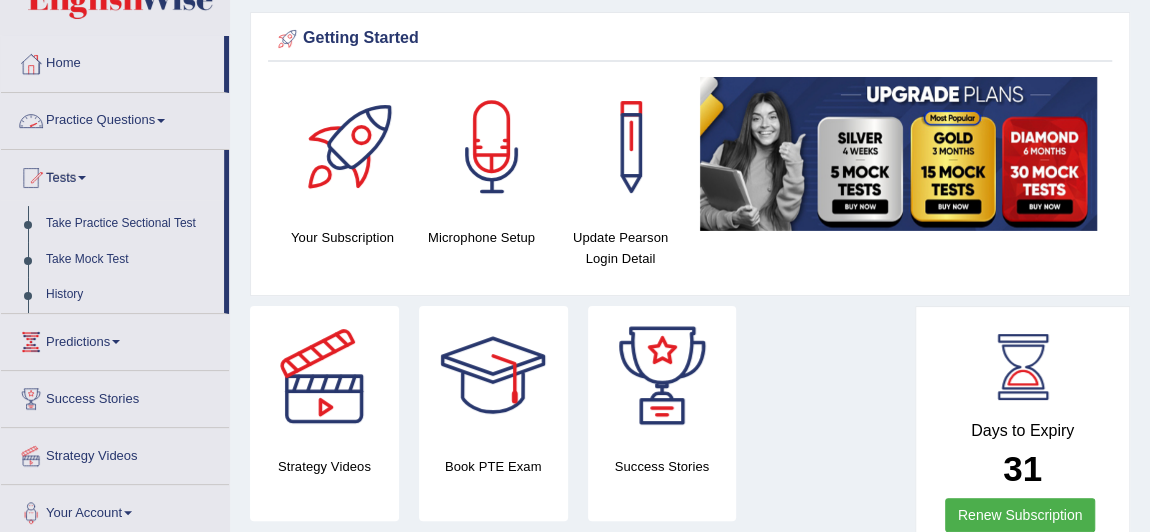 click on "Practice Questions" at bounding box center [115, 118] 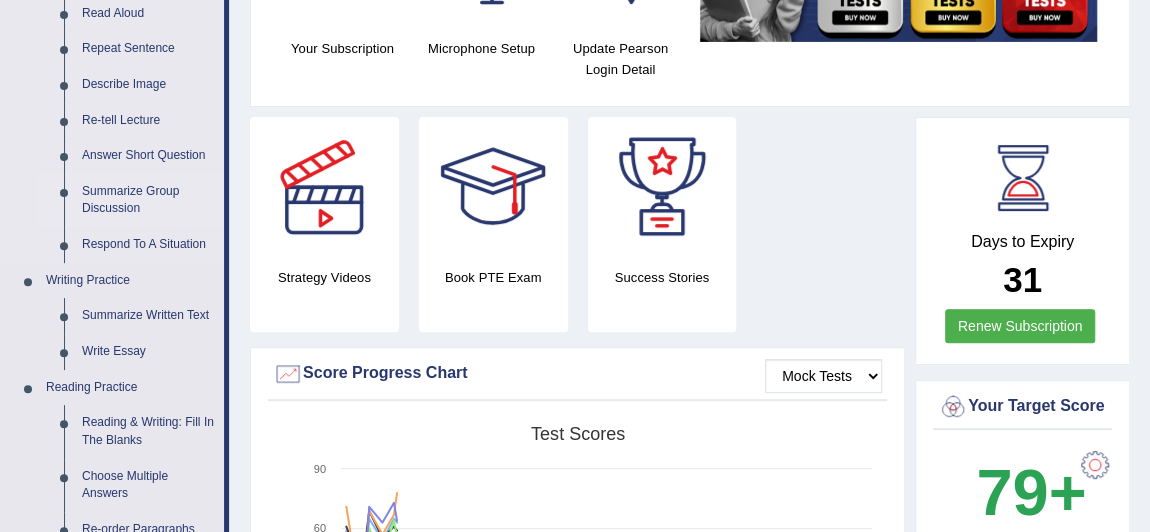 scroll, scrollTop: 253, scrollLeft: 0, axis: vertical 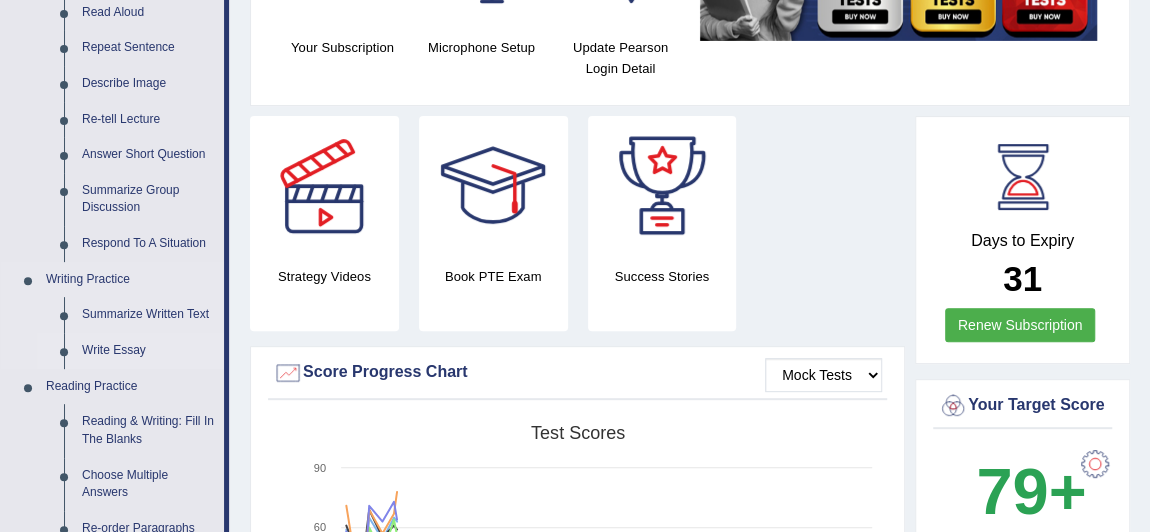 click on "Write Essay" at bounding box center [148, 351] 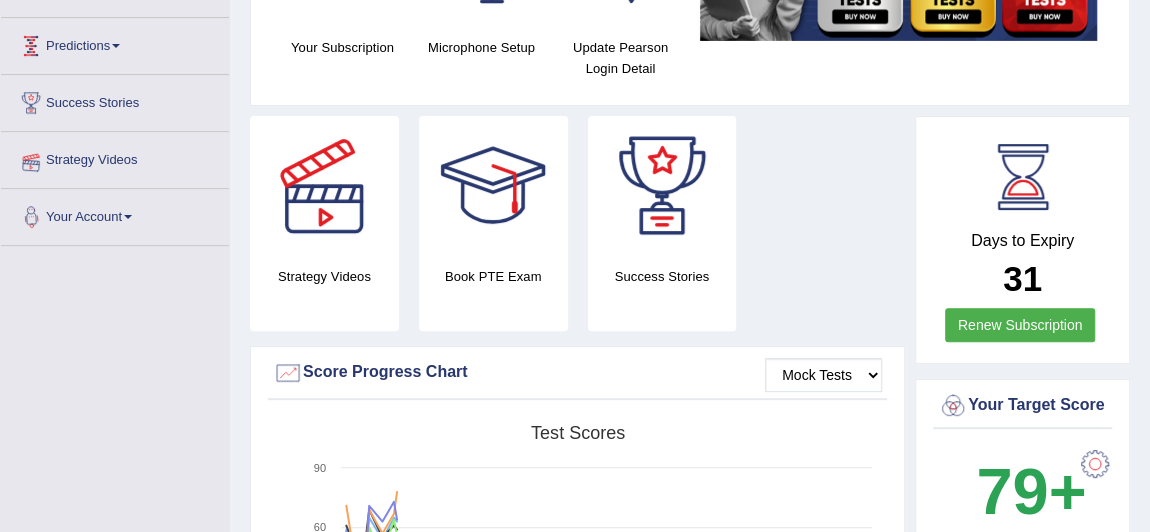 scroll, scrollTop: 307, scrollLeft: 0, axis: vertical 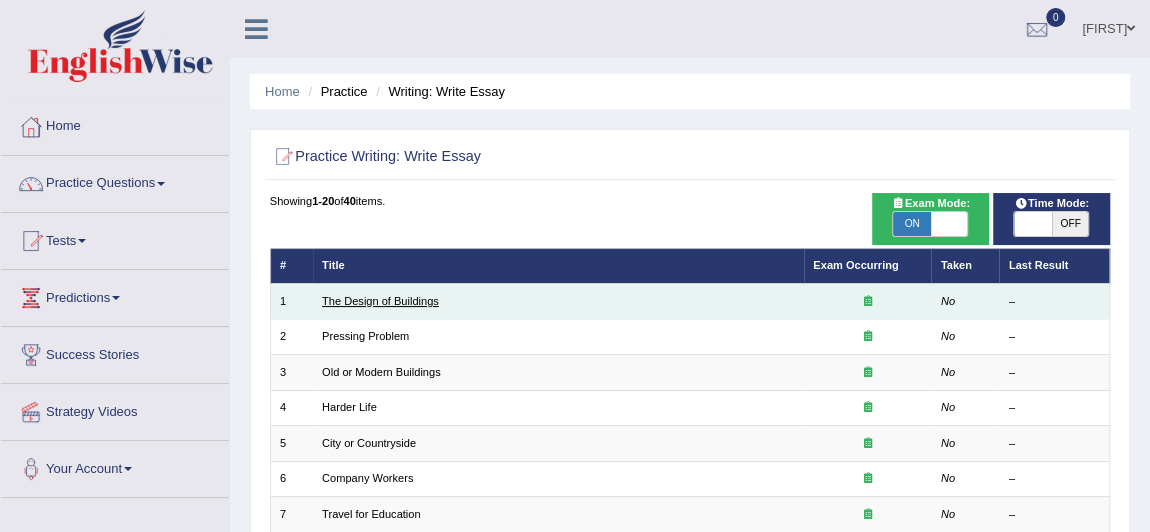 click on "The Design of Buildings" at bounding box center [380, 301] 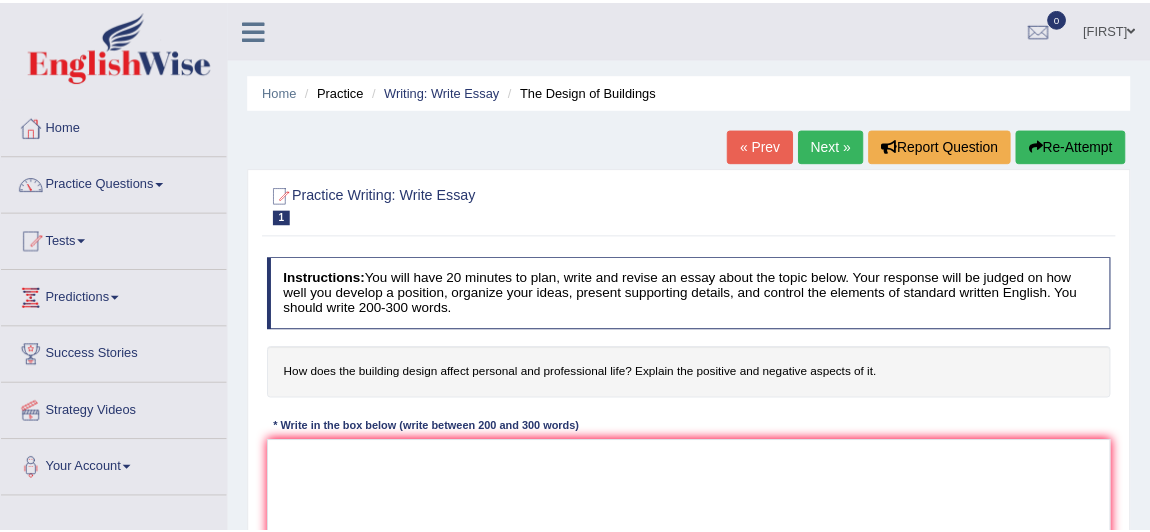 scroll, scrollTop: 0, scrollLeft: 0, axis: both 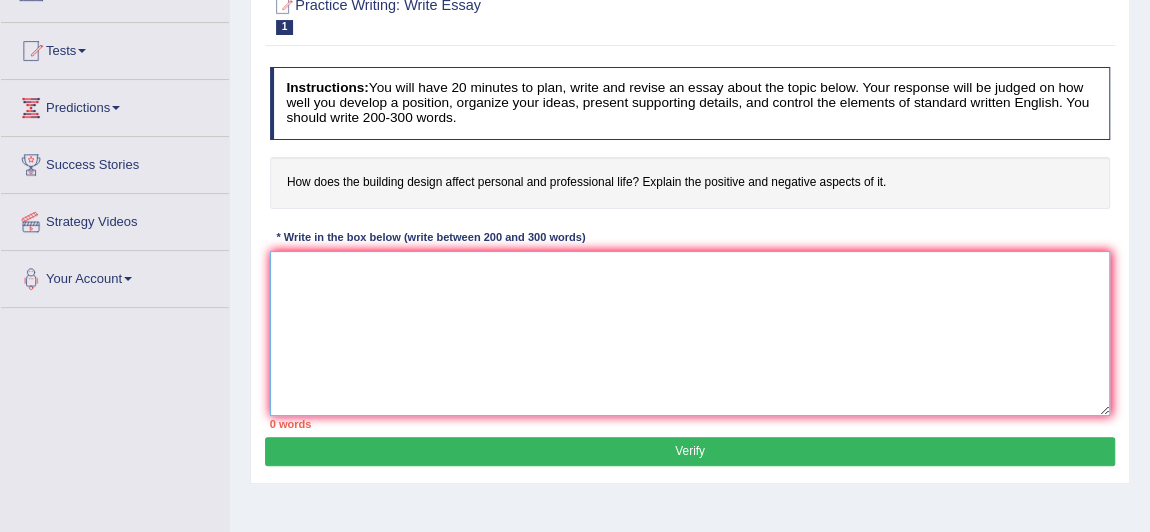 click at bounding box center (690, 333) 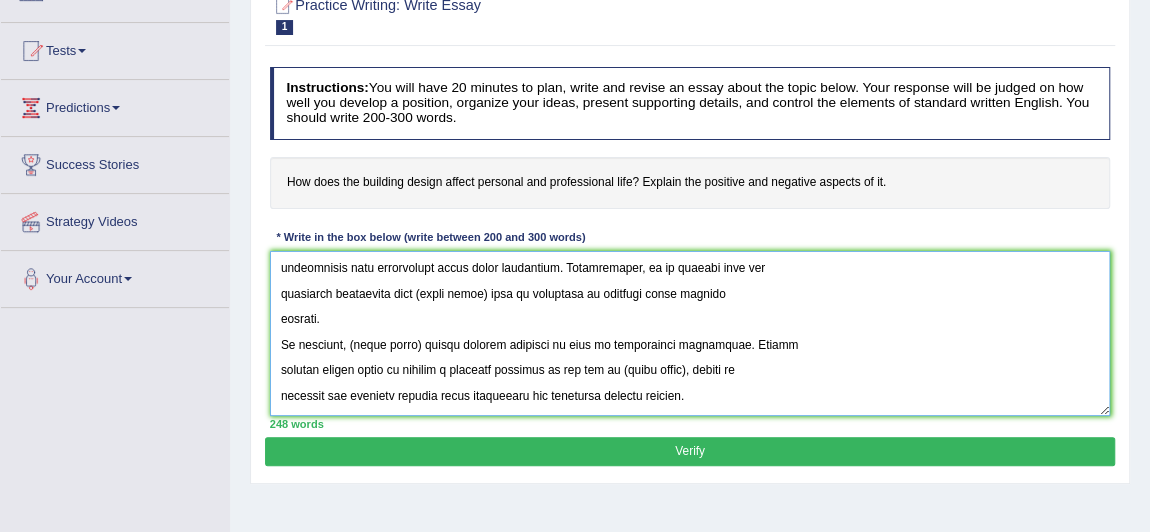 scroll, scrollTop: 0, scrollLeft: 0, axis: both 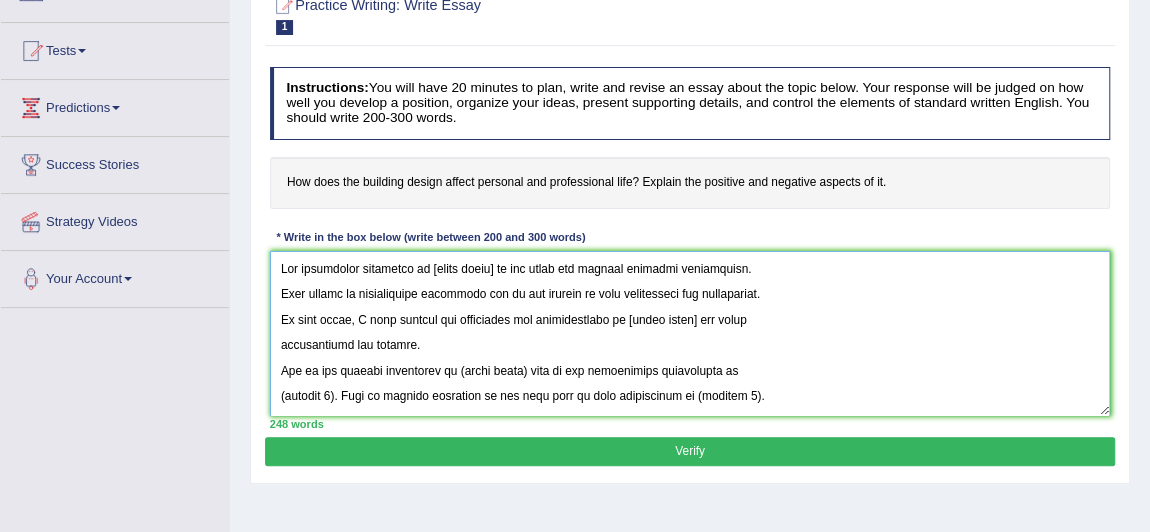 click at bounding box center (690, 333) 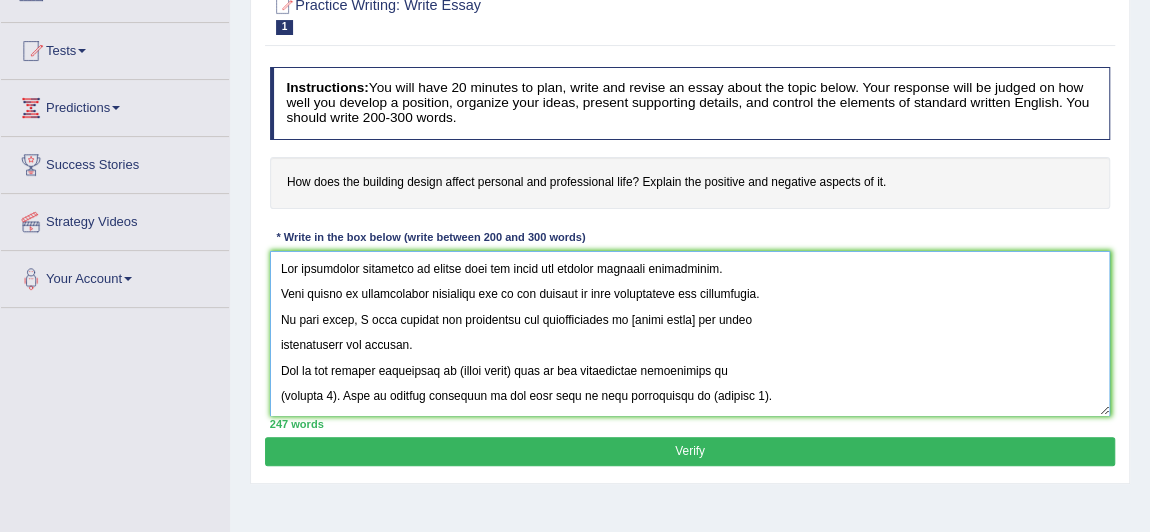 click at bounding box center [690, 333] 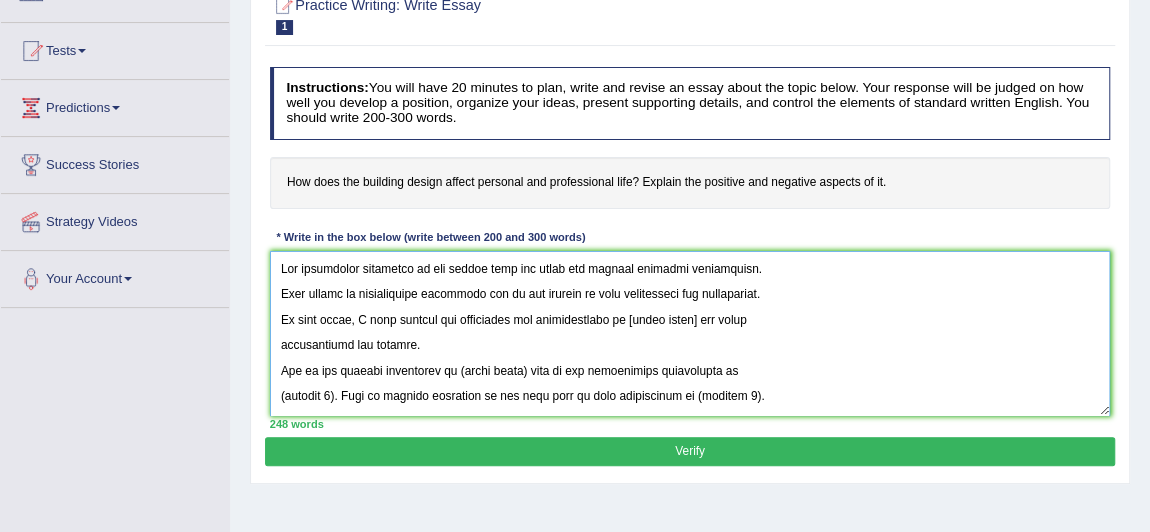 click at bounding box center (690, 333) 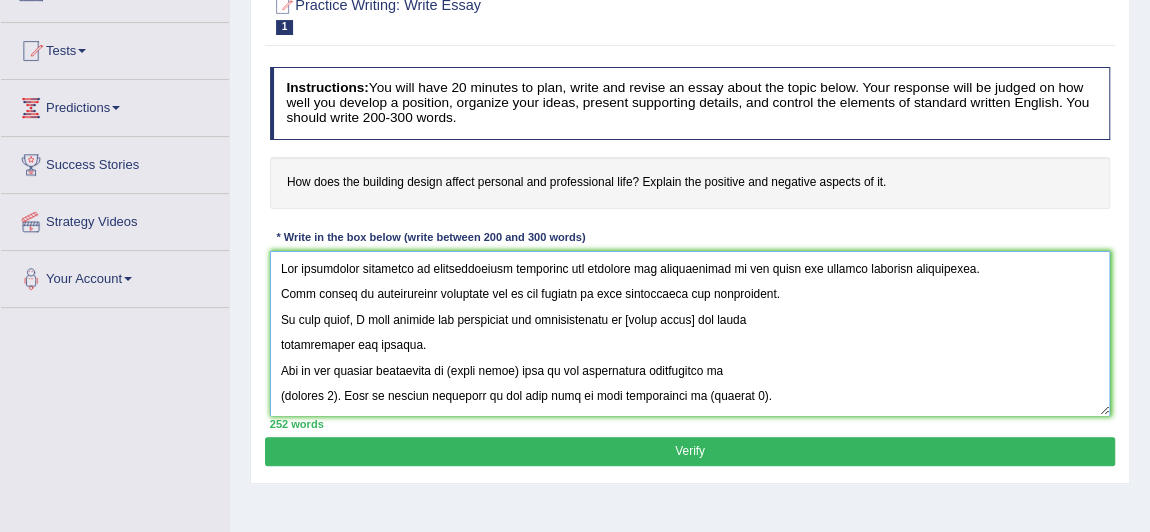 click at bounding box center (690, 333) 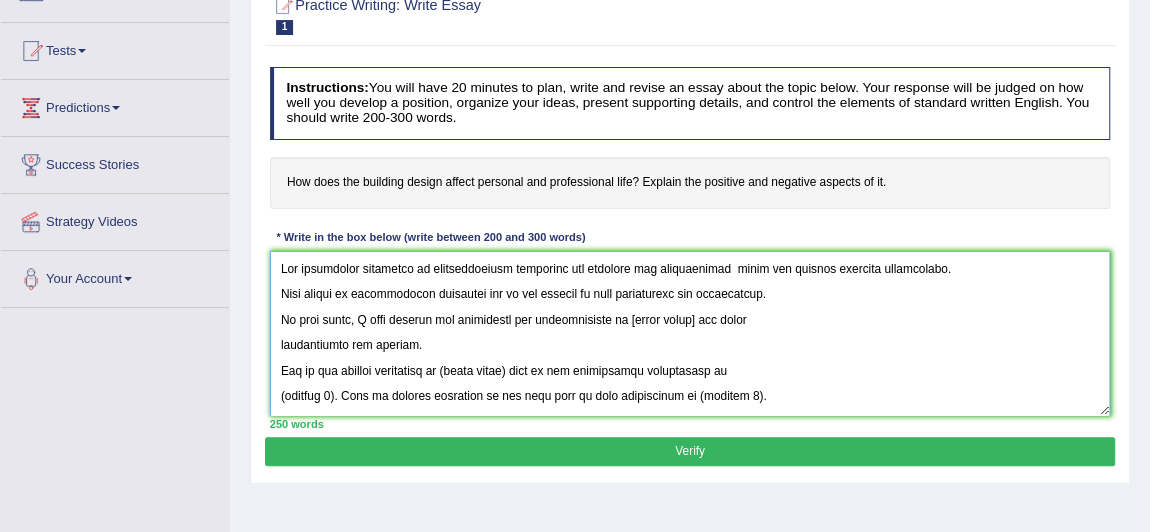 click at bounding box center (690, 333) 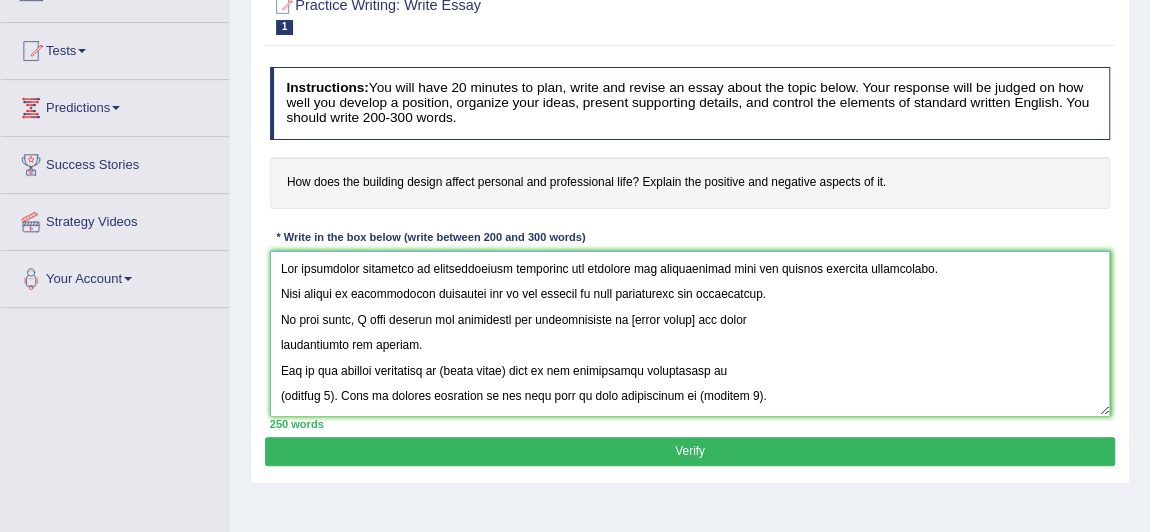 click at bounding box center (690, 333) 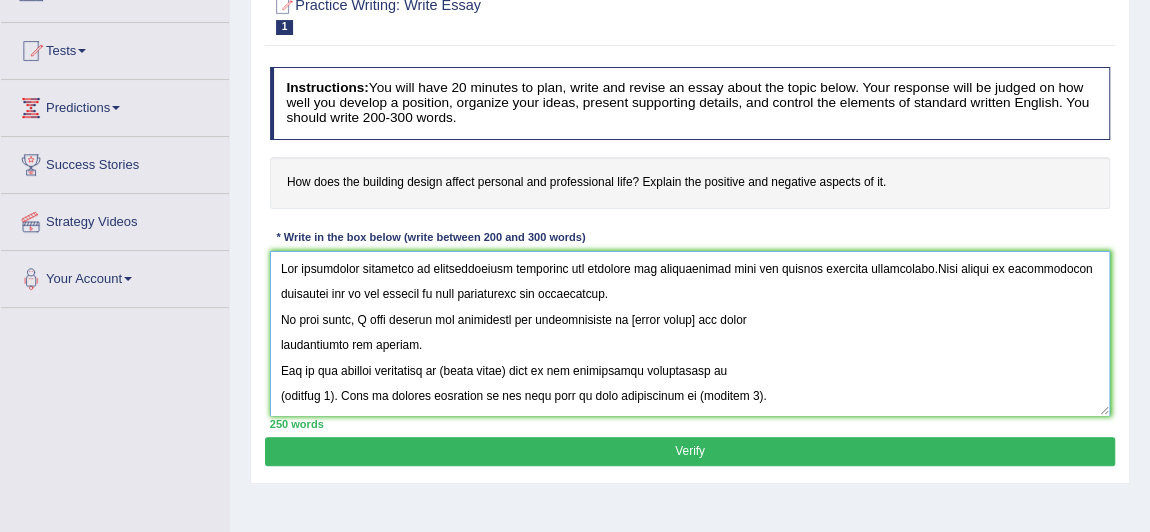 click at bounding box center (690, 333) 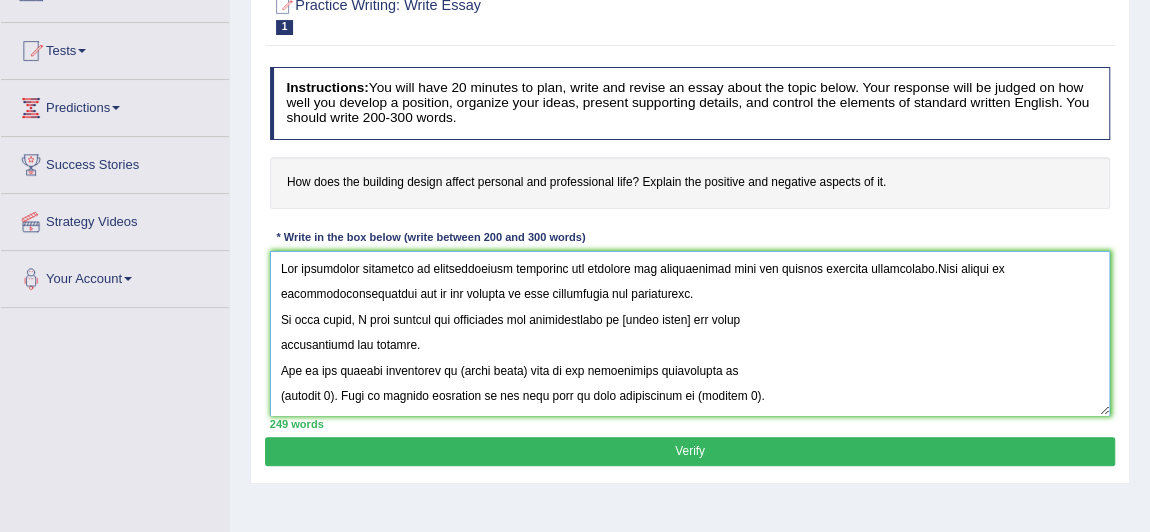 click at bounding box center (690, 333) 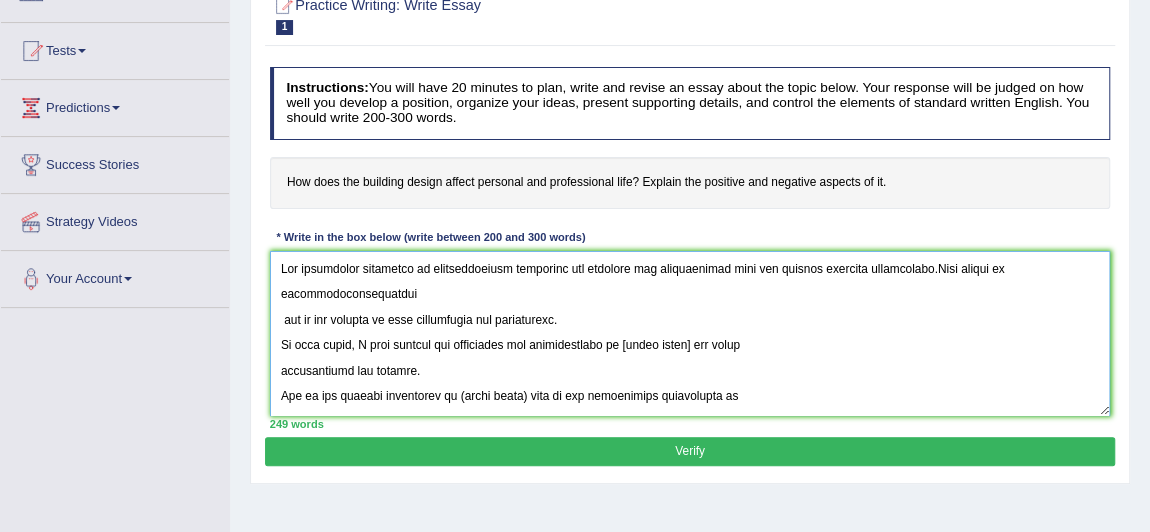 click at bounding box center [690, 333] 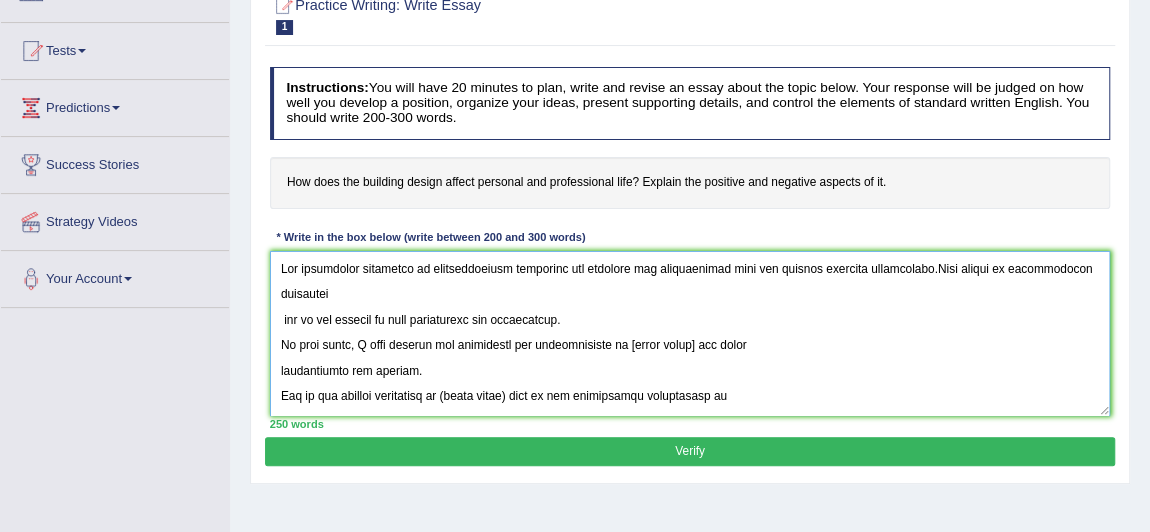 click at bounding box center [690, 333] 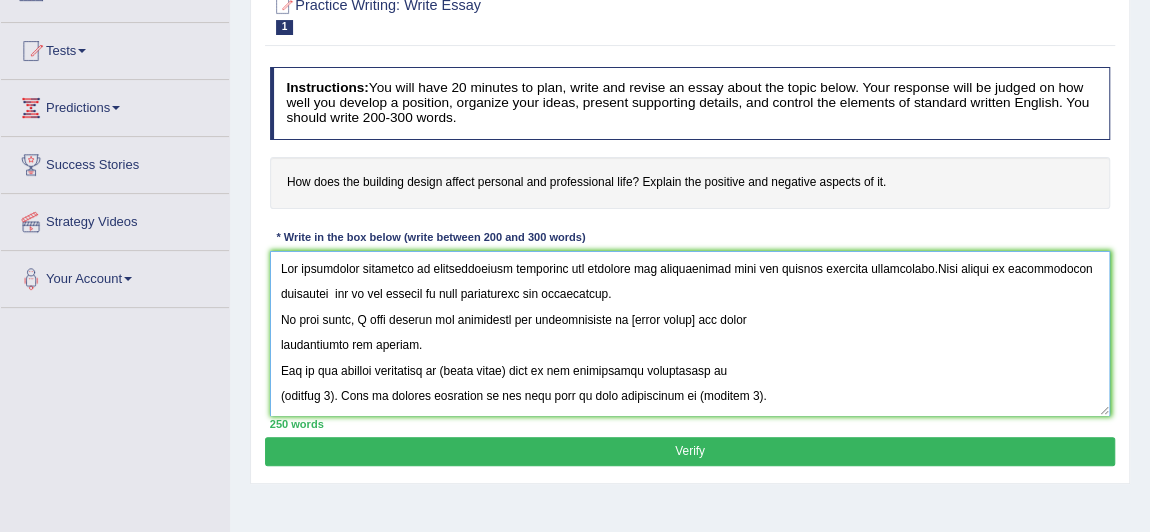 click at bounding box center [690, 333] 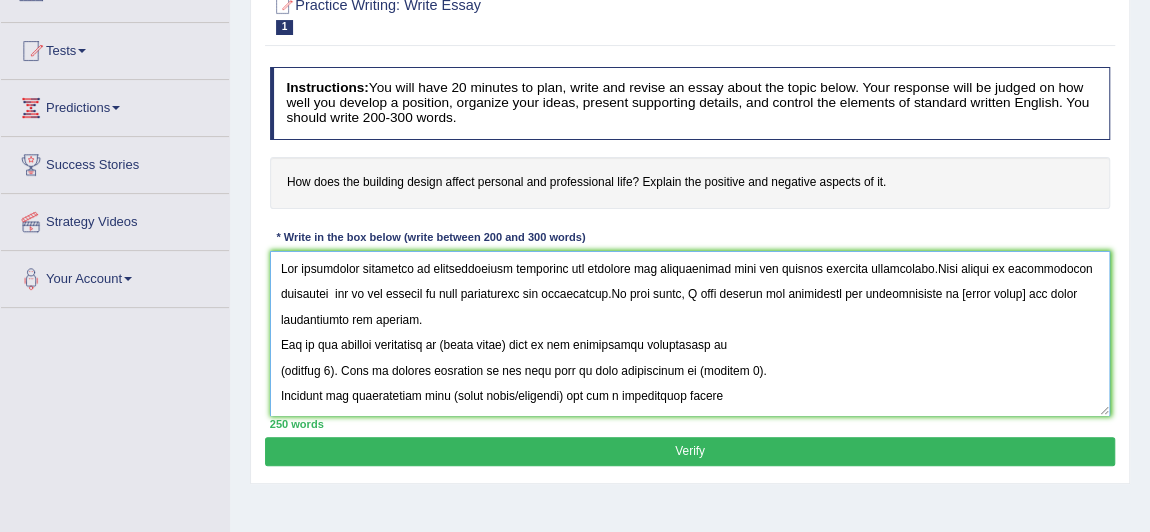 click at bounding box center (690, 333) 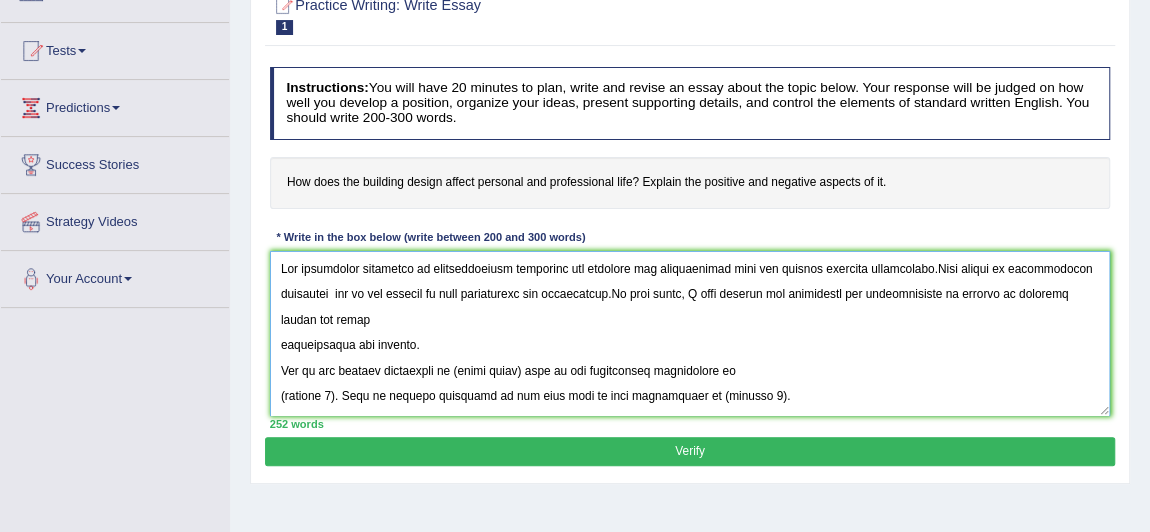 click at bounding box center [690, 333] 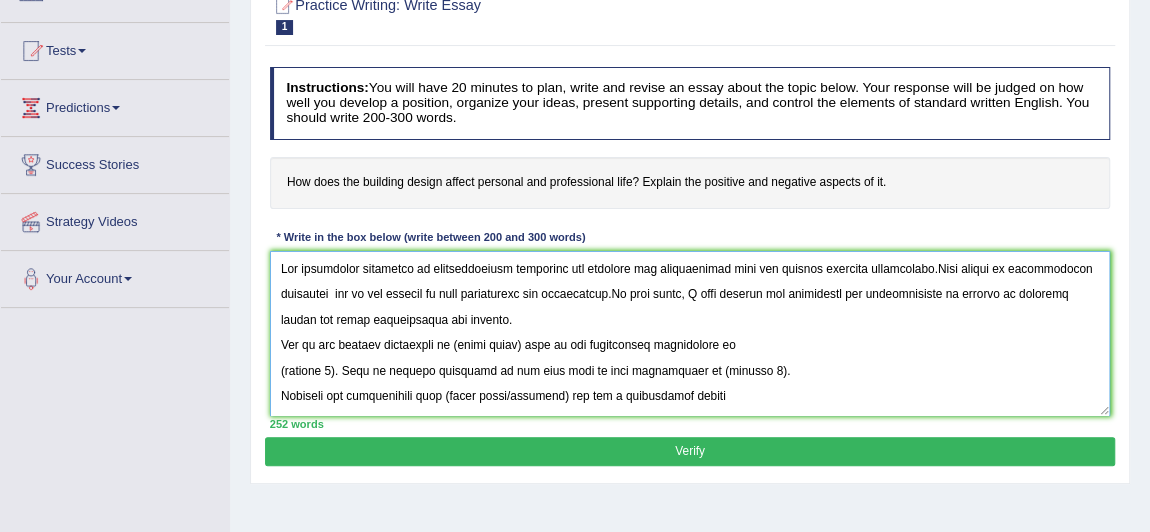 click at bounding box center [690, 333] 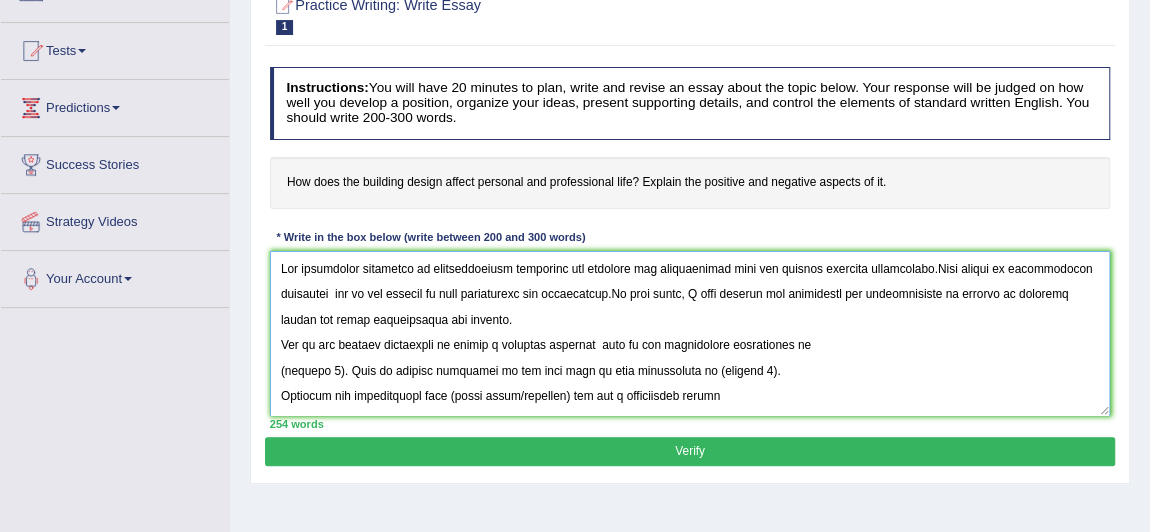 click at bounding box center [690, 333] 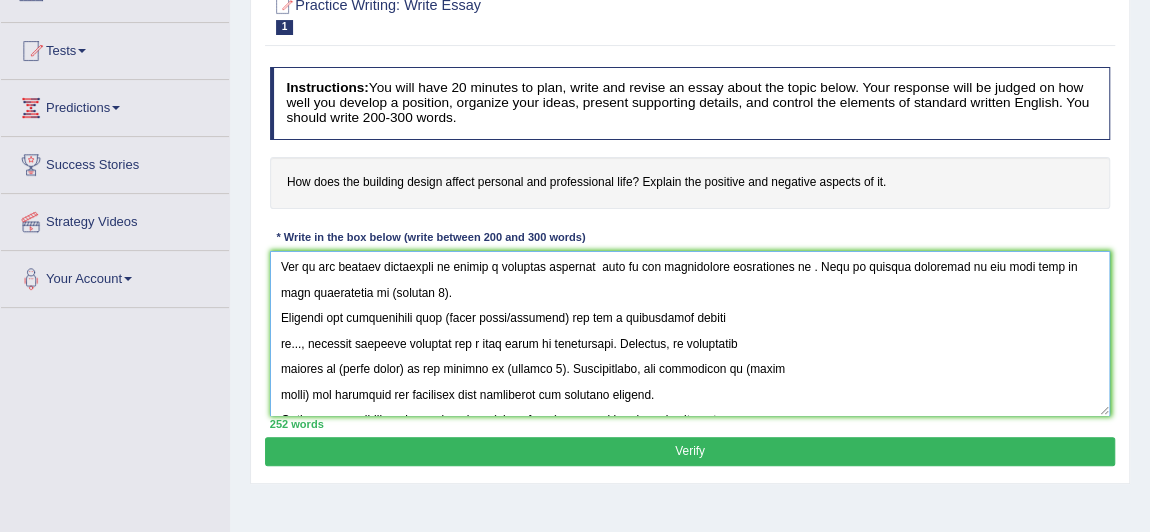 scroll, scrollTop: 0, scrollLeft: 0, axis: both 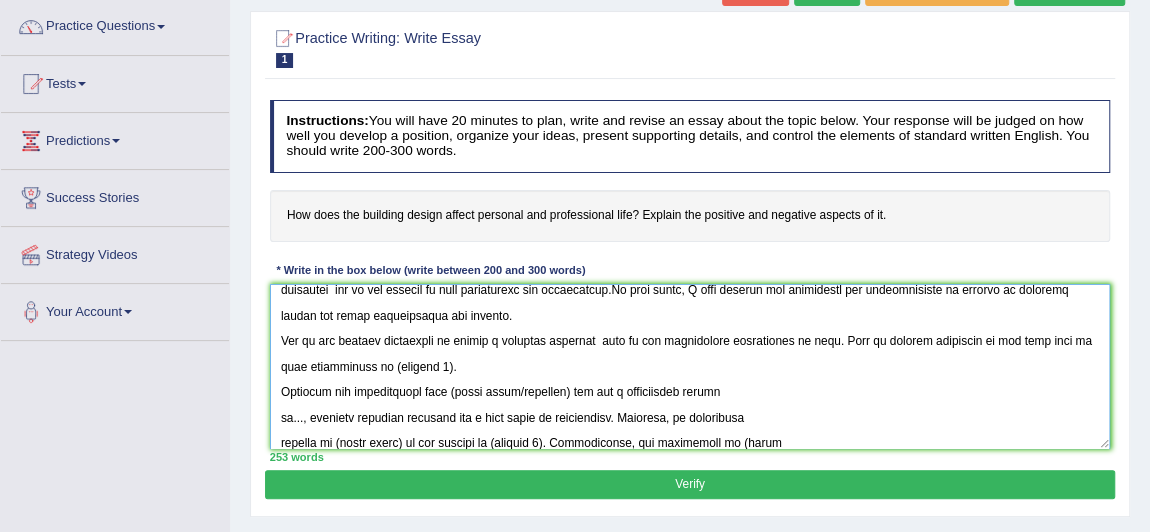 click at bounding box center (690, 366) 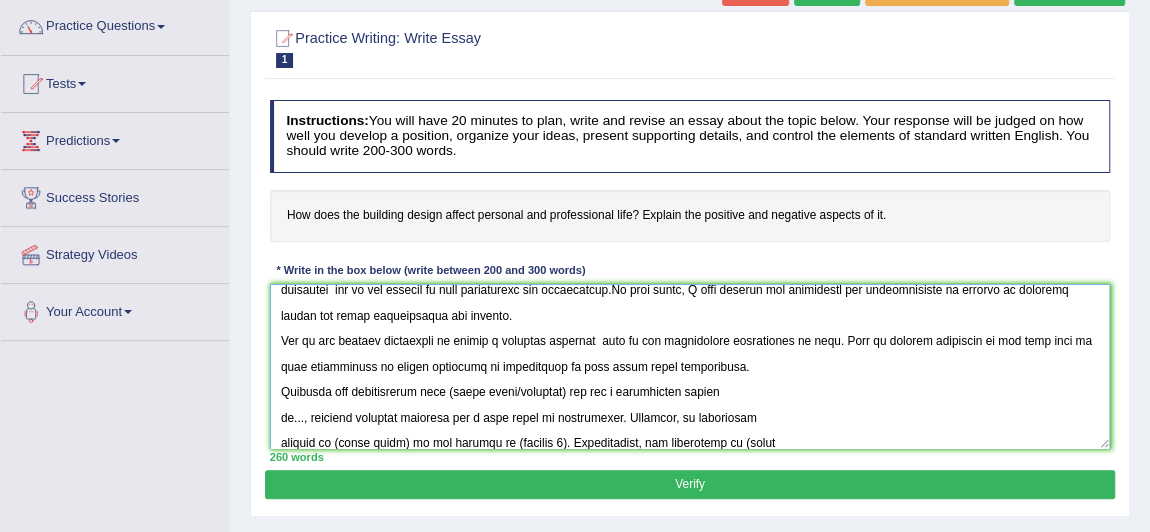 click at bounding box center (690, 366) 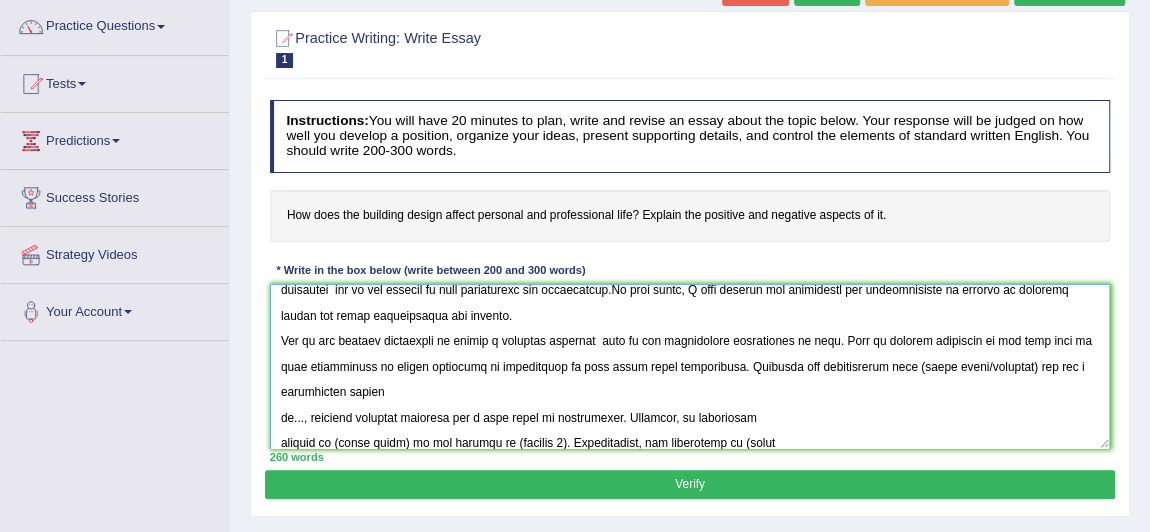 click at bounding box center (690, 366) 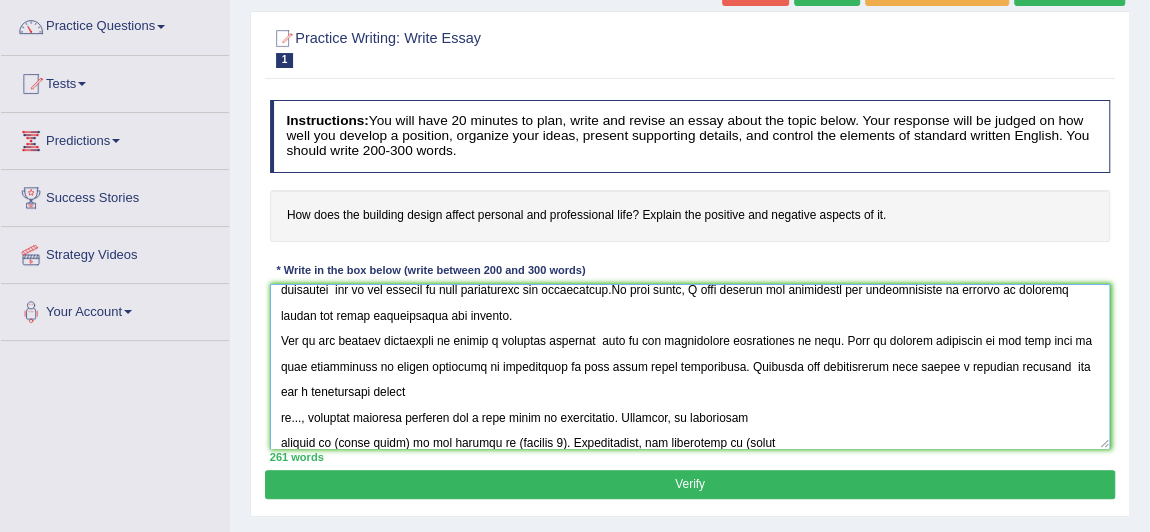 click at bounding box center (690, 366) 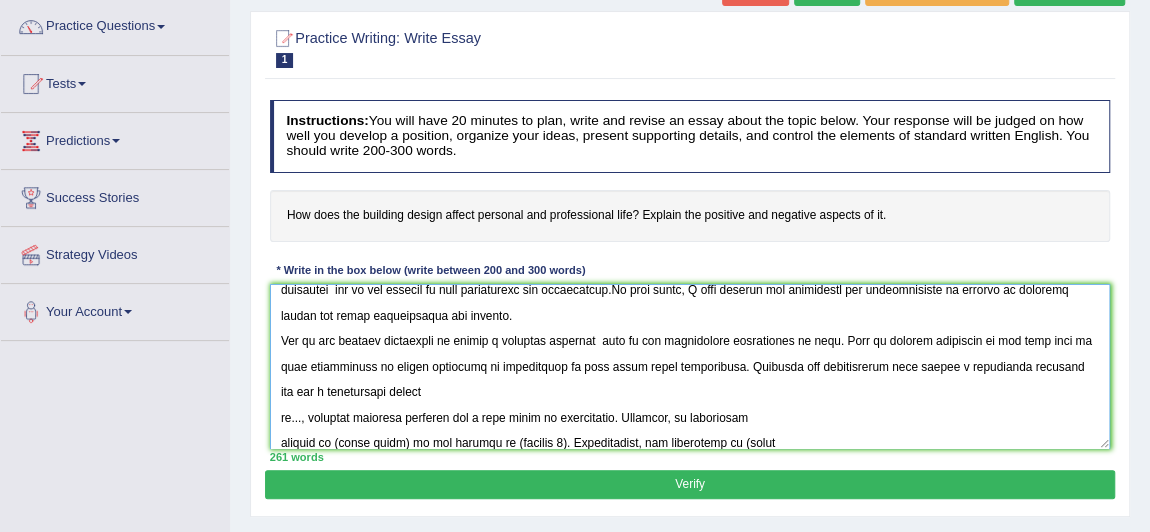 click at bounding box center (690, 366) 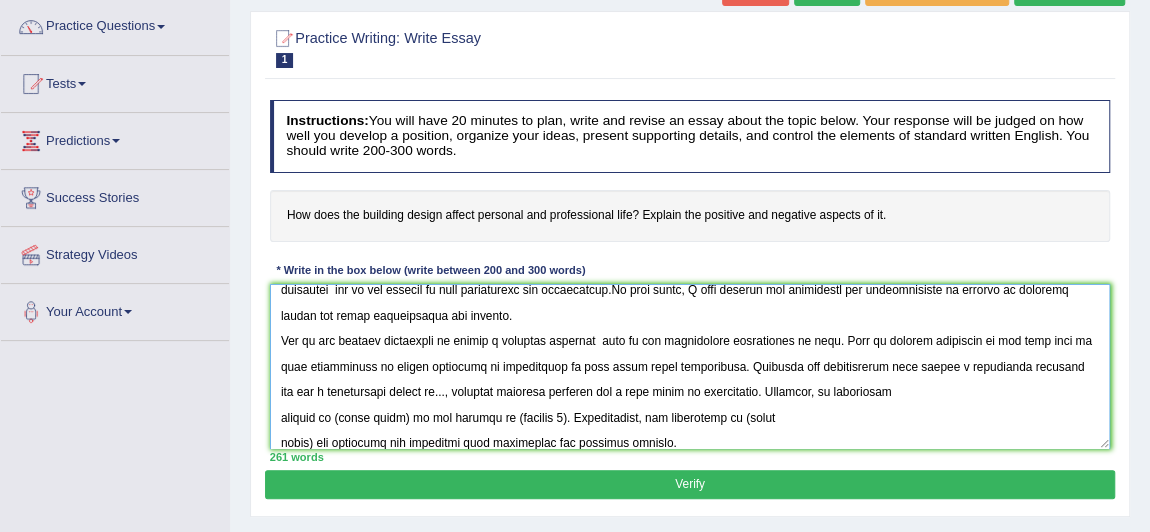 click at bounding box center [690, 366] 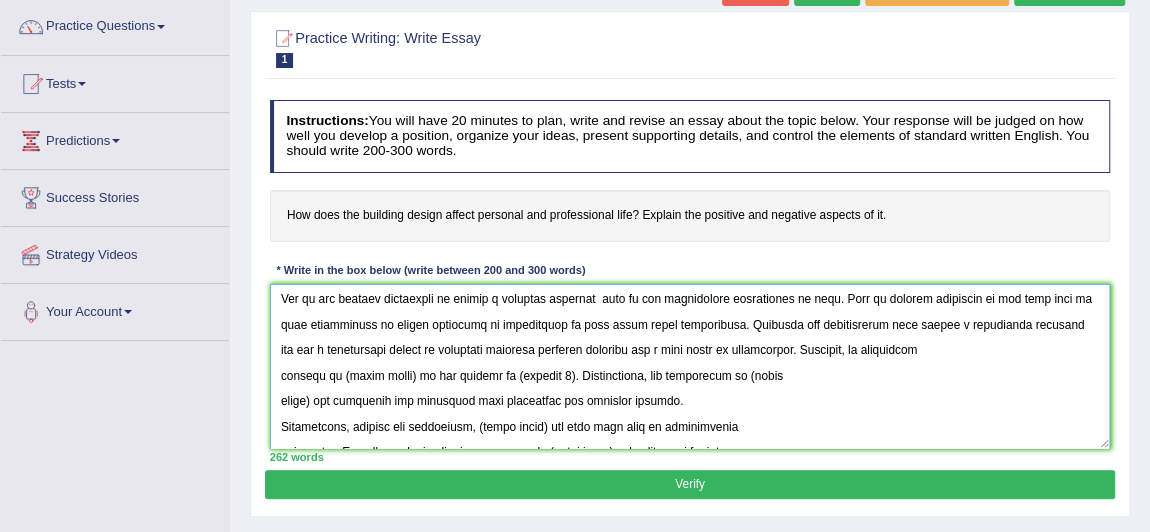 scroll, scrollTop: 95, scrollLeft: 0, axis: vertical 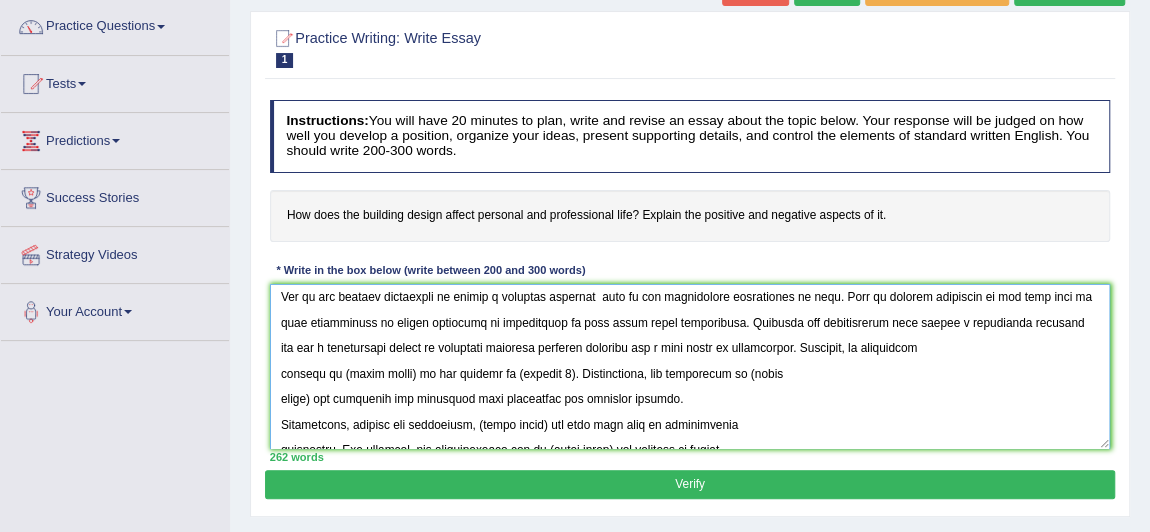 click at bounding box center (690, 366) 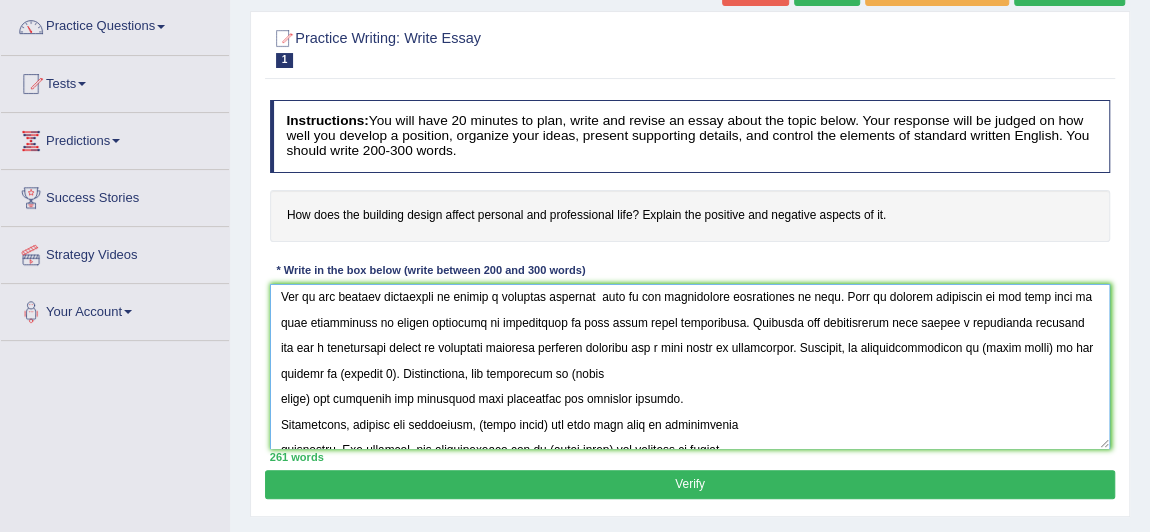 scroll, scrollTop: 65, scrollLeft: 0, axis: vertical 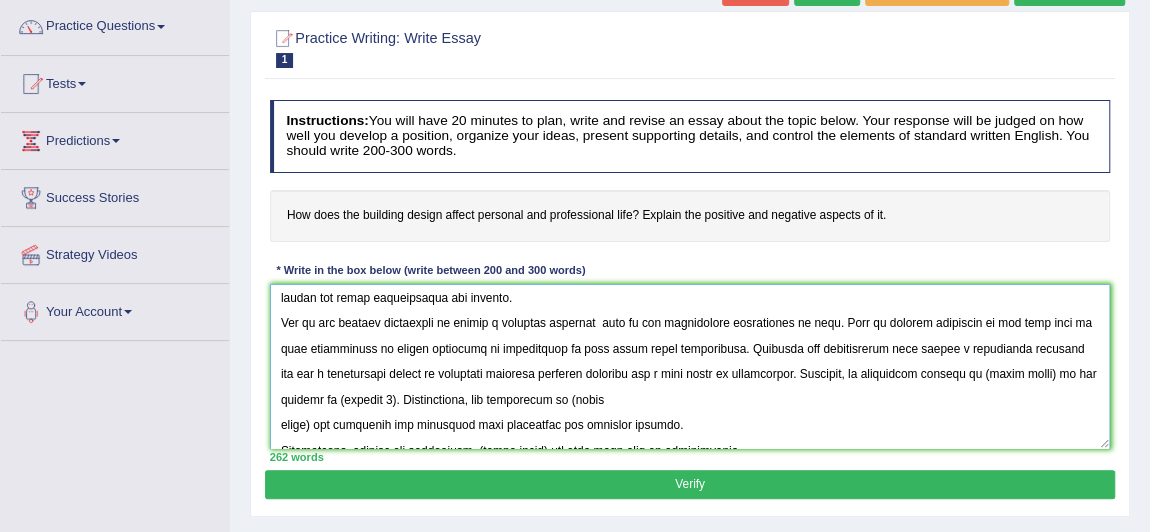 click at bounding box center (690, 366) 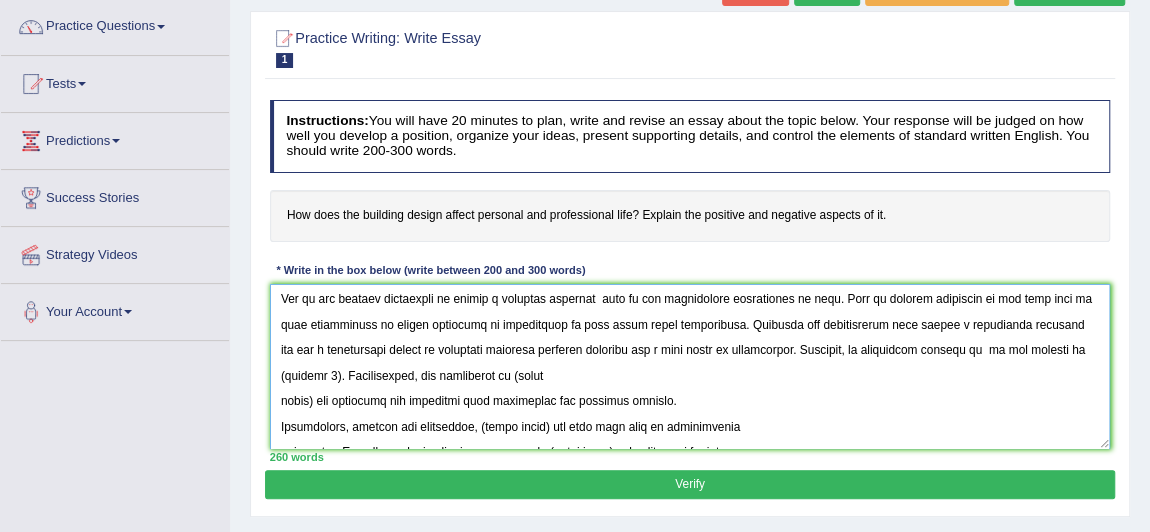 scroll, scrollTop: 94, scrollLeft: 0, axis: vertical 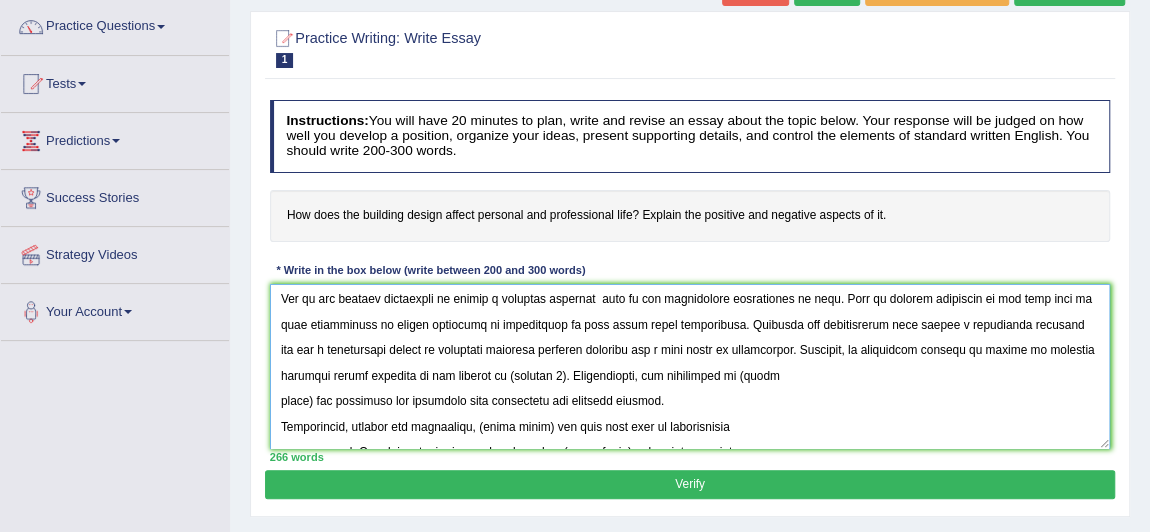 click at bounding box center (690, 366) 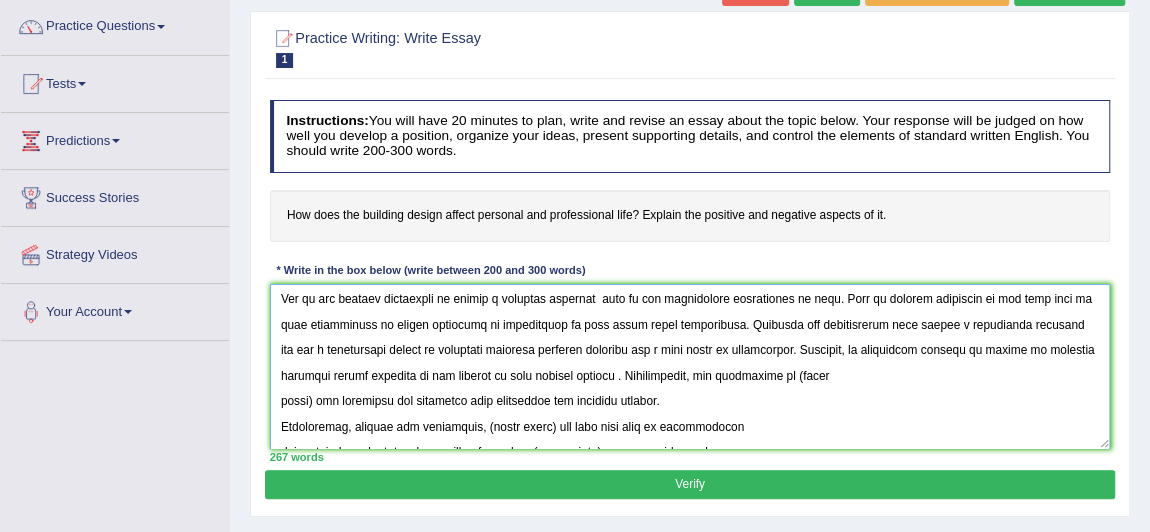 click at bounding box center [690, 366] 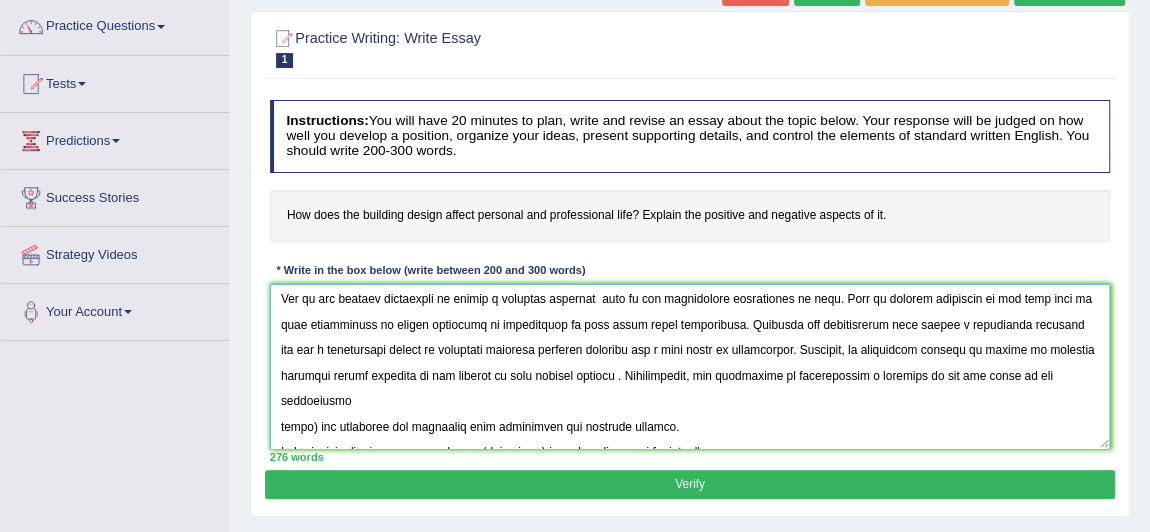 click at bounding box center [690, 366] 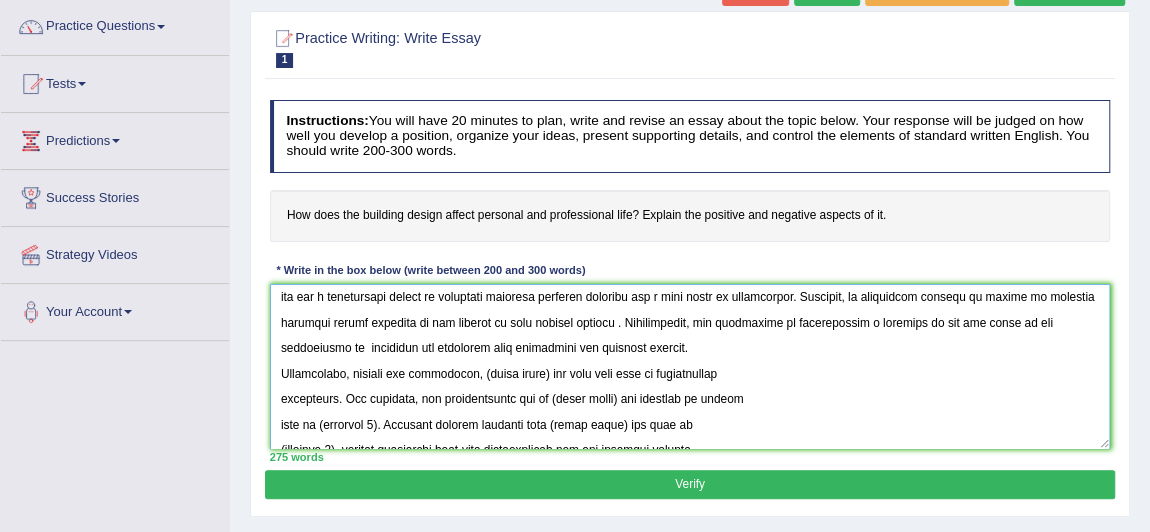 scroll, scrollTop: 156, scrollLeft: 0, axis: vertical 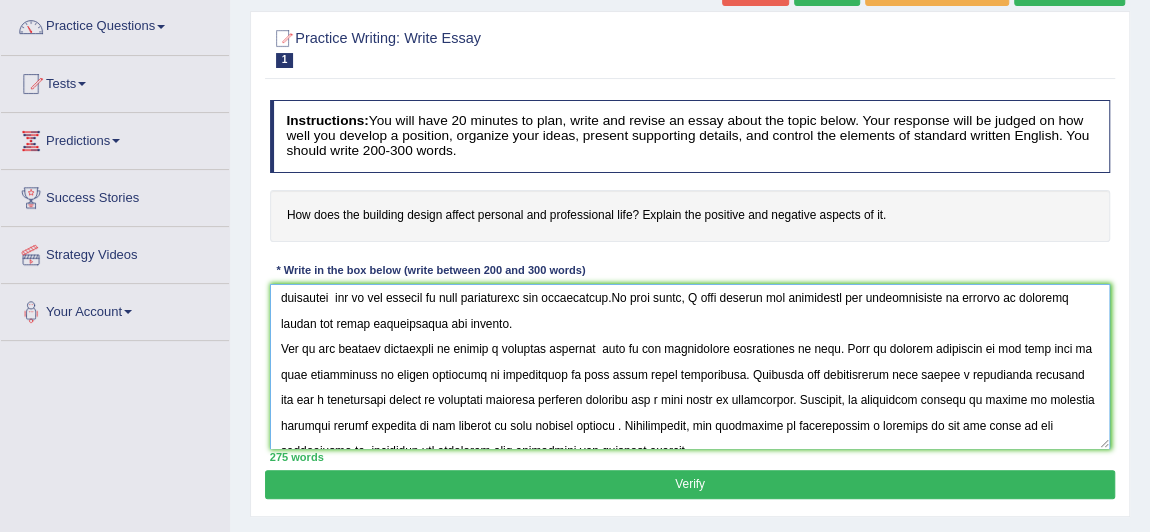 click at bounding box center (690, 366) 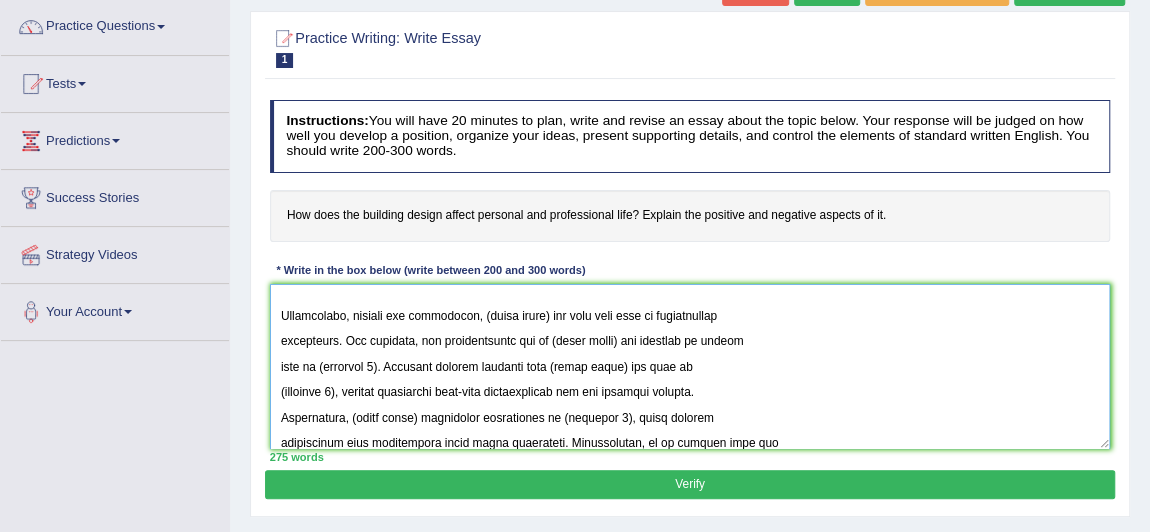 scroll, scrollTop: 283, scrollLeft: 0, axis: vertical 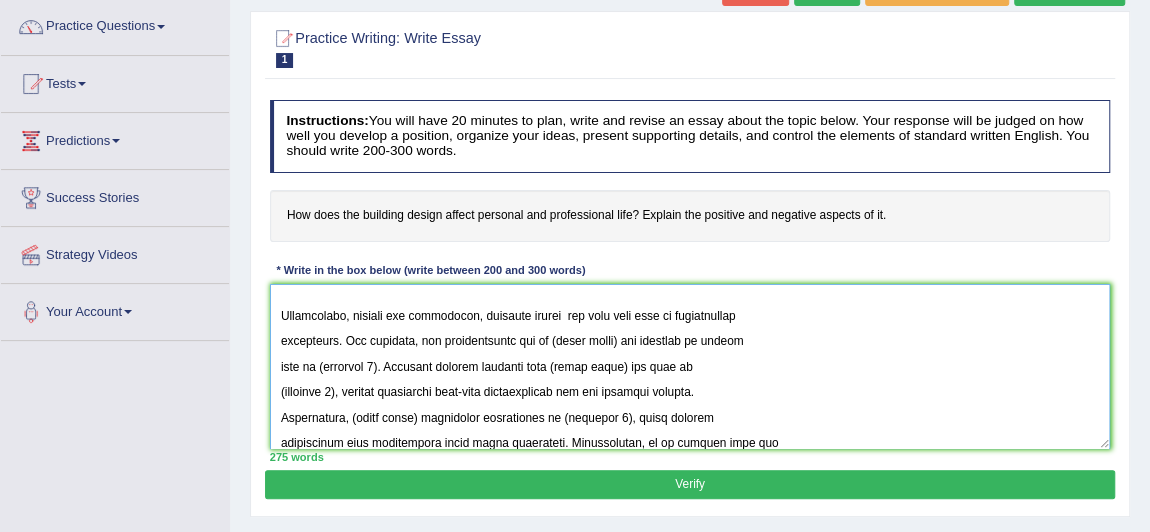 click at bounding box center [690, 366] 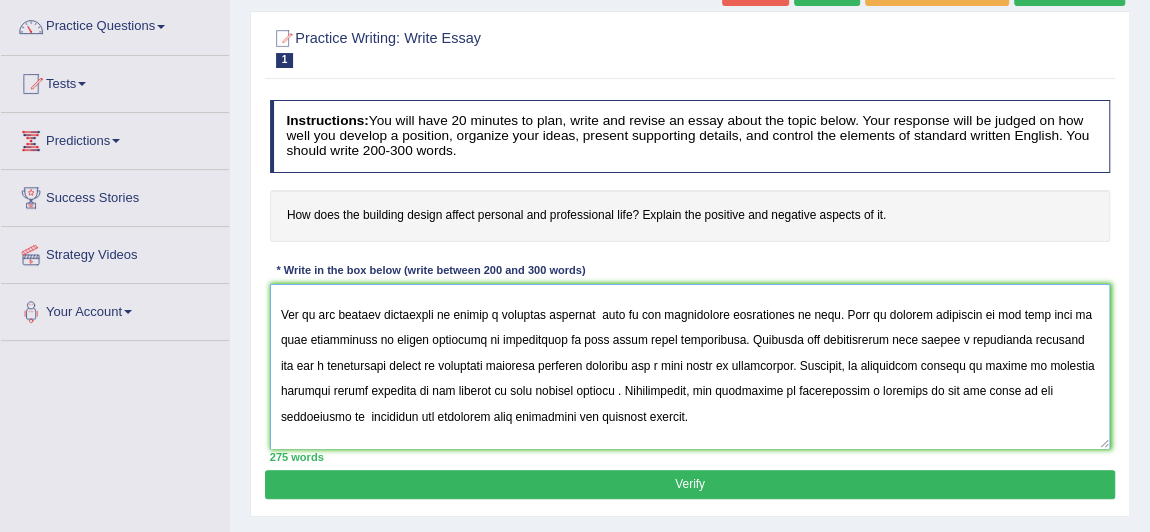 scroll, scrollTop: 213, scrollLeft: 0, axis: vertical 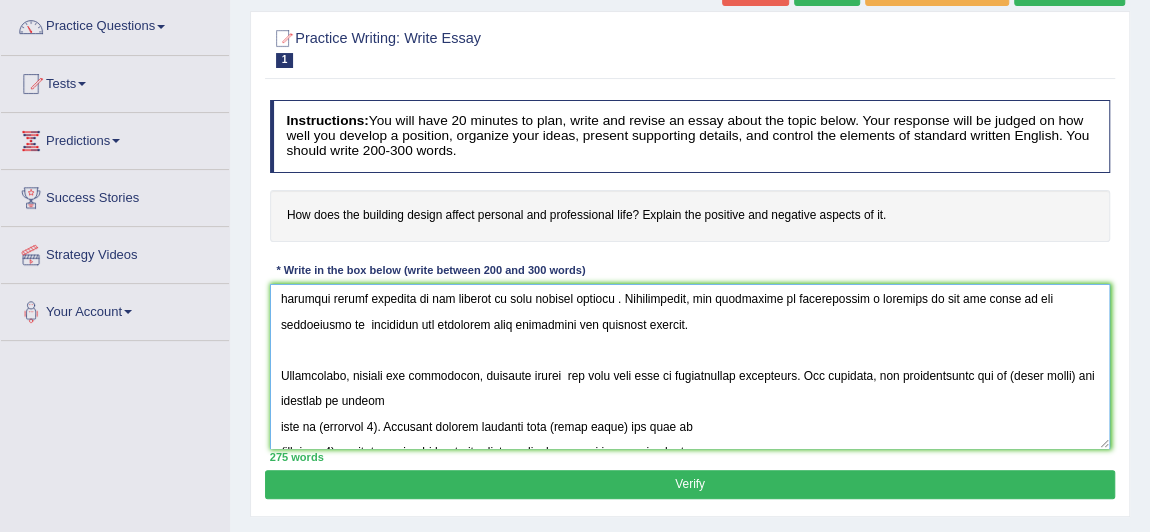 click at bounding box center (690, 366) 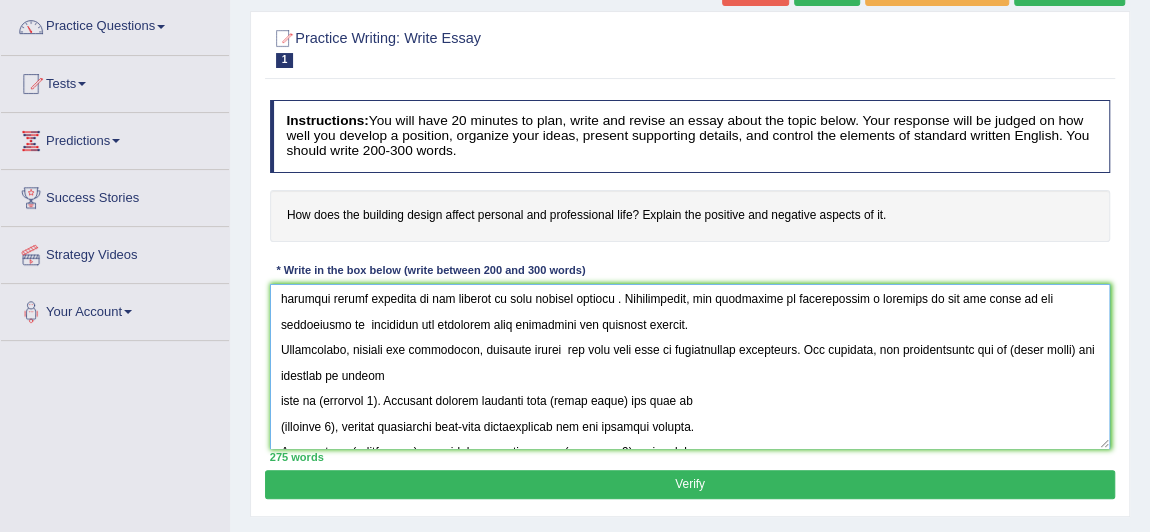 scroll, scrollTop: 215, scrollLeft: 0, axis: vertical 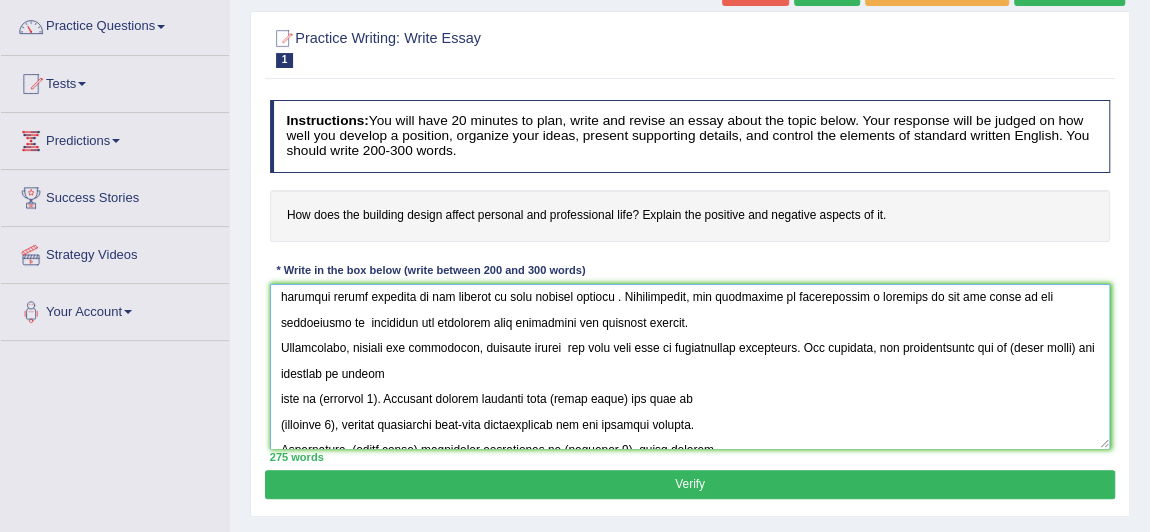 click at bounding box center (690, 366) 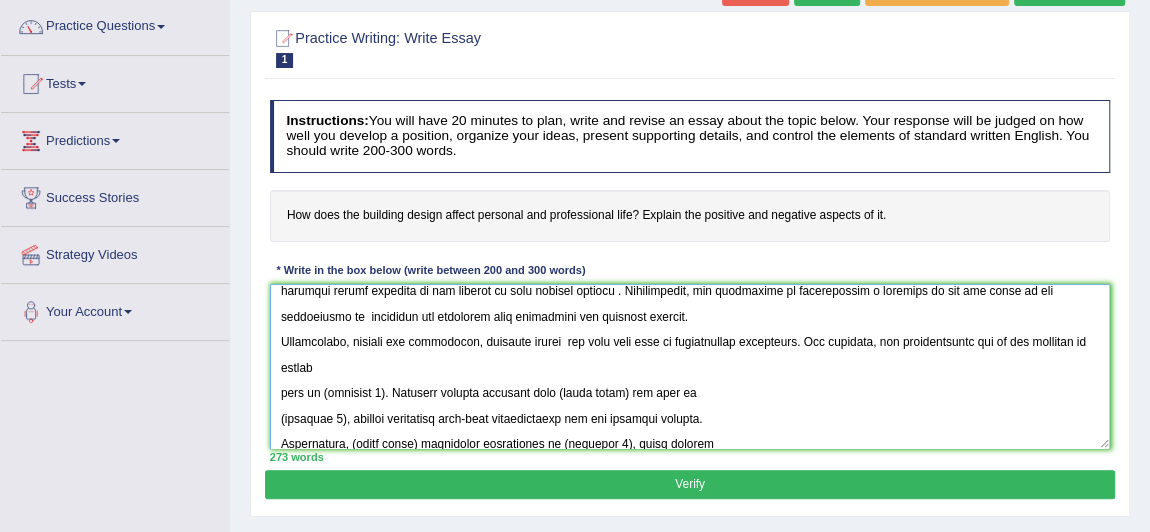 scroll, scrollTop: 223, scrollLeft: 0, axis: vertical 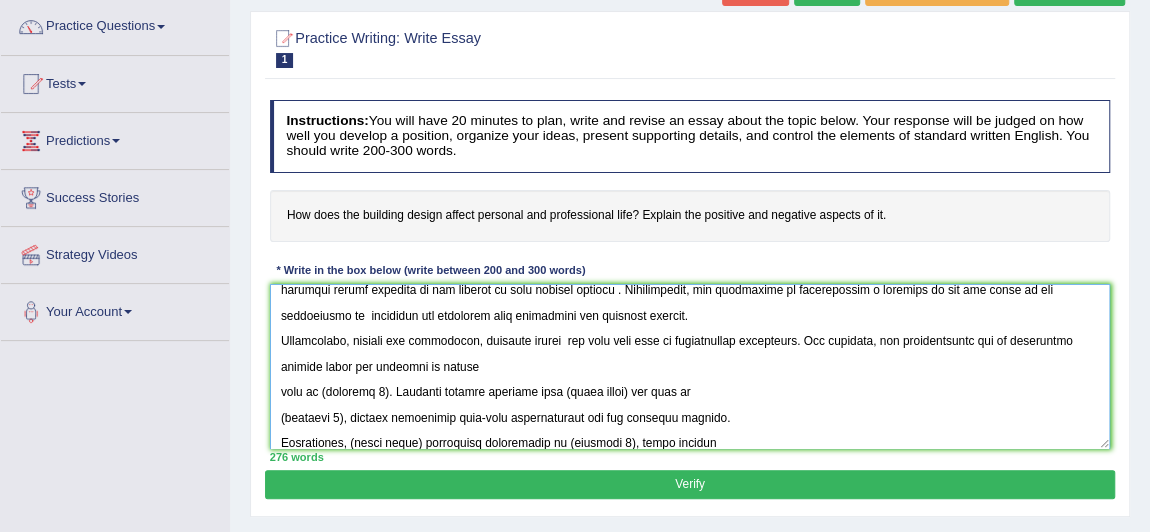 click at bounding box center [690, 366] 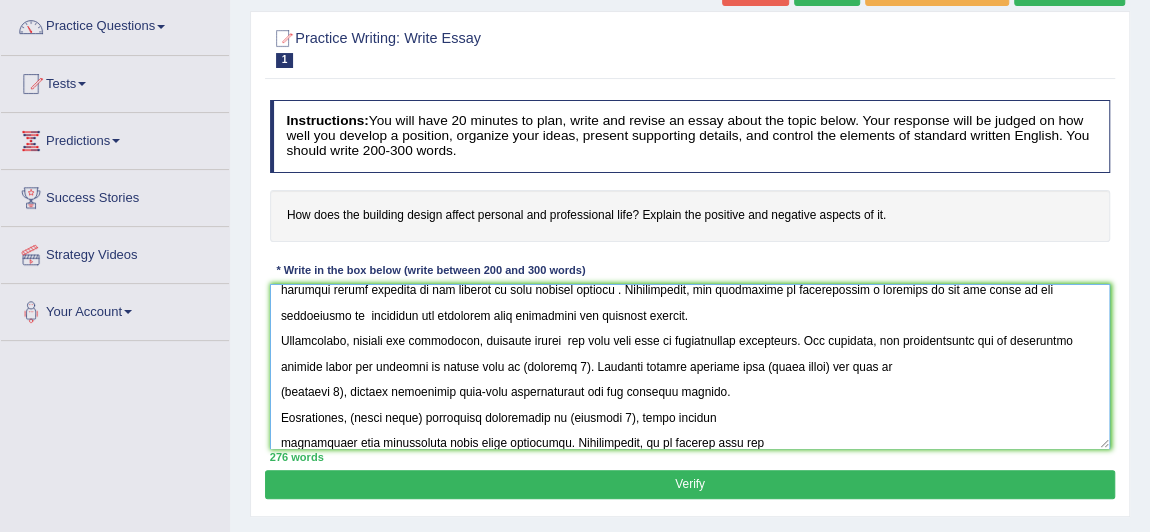 click at bounding box center [690, 366] 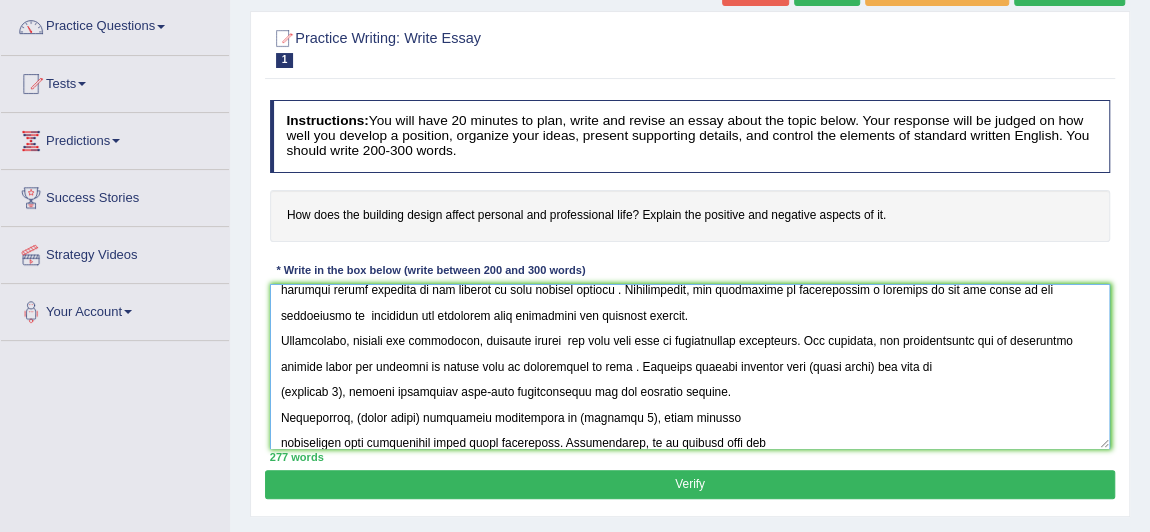 click at bounding box center (690, 366) 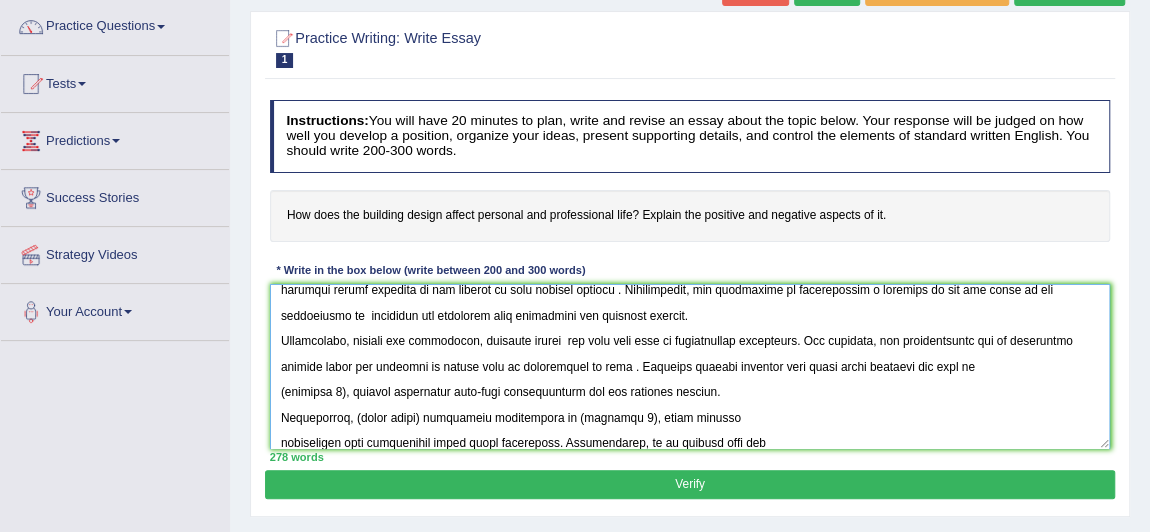 click at bounding box center (690, 366) 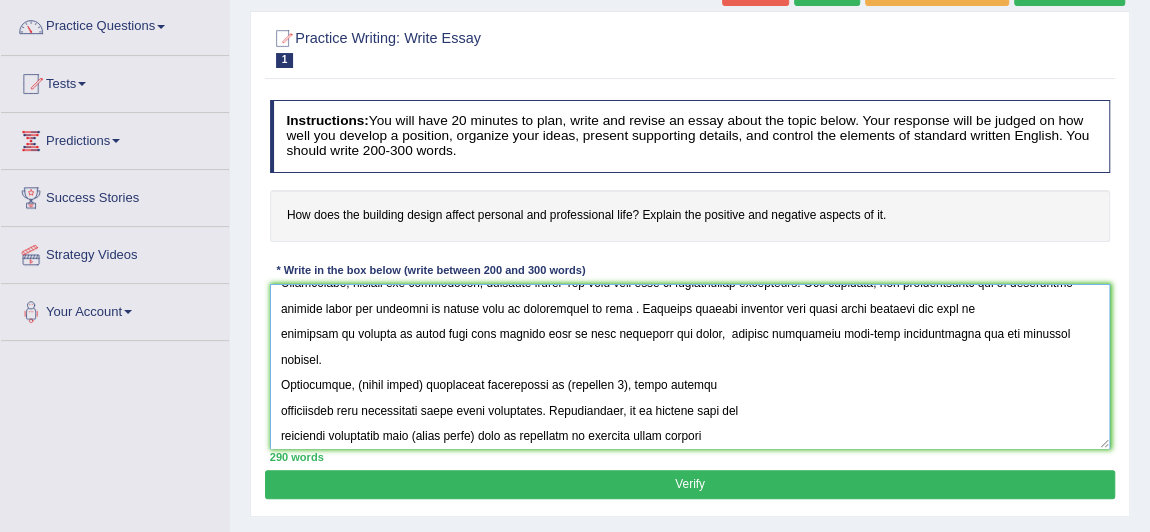 scroll, scrollTop: 293, scrollLeft: 0, axis: vertical 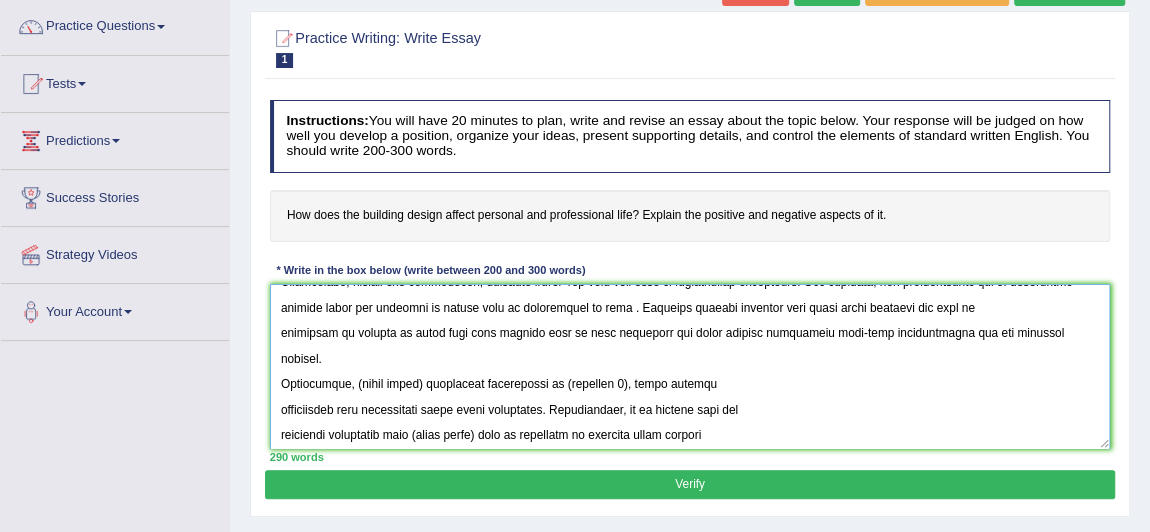 click at bounding box center [690, 366] 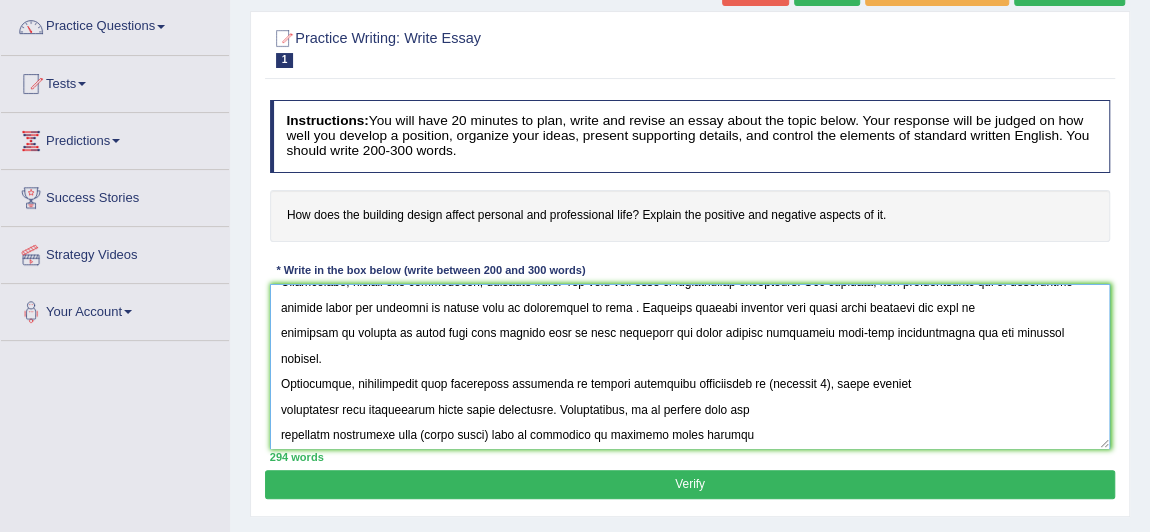 click at bounding box center [690, 366] 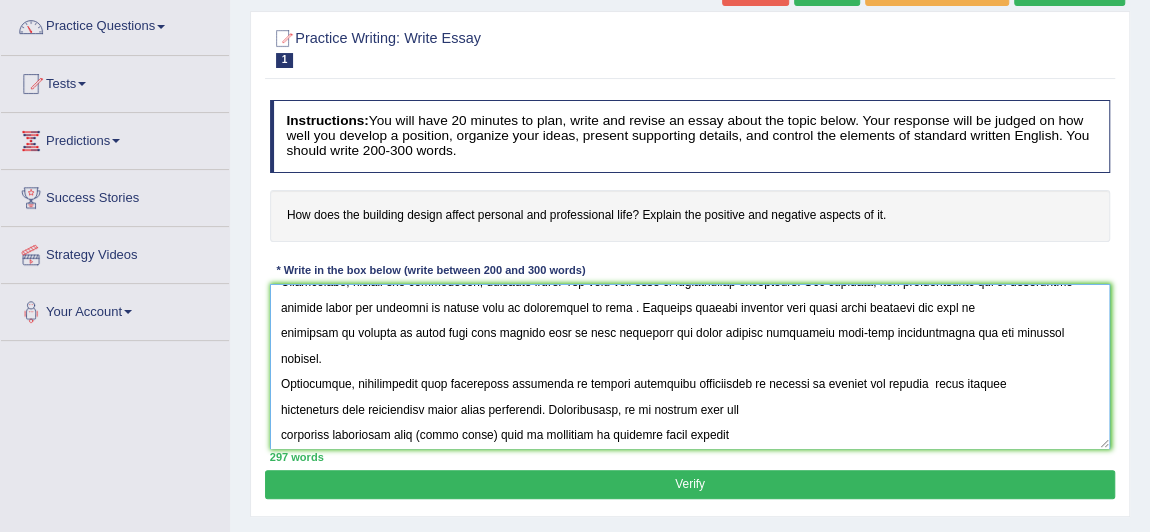 click at bounding box center [690, 366] 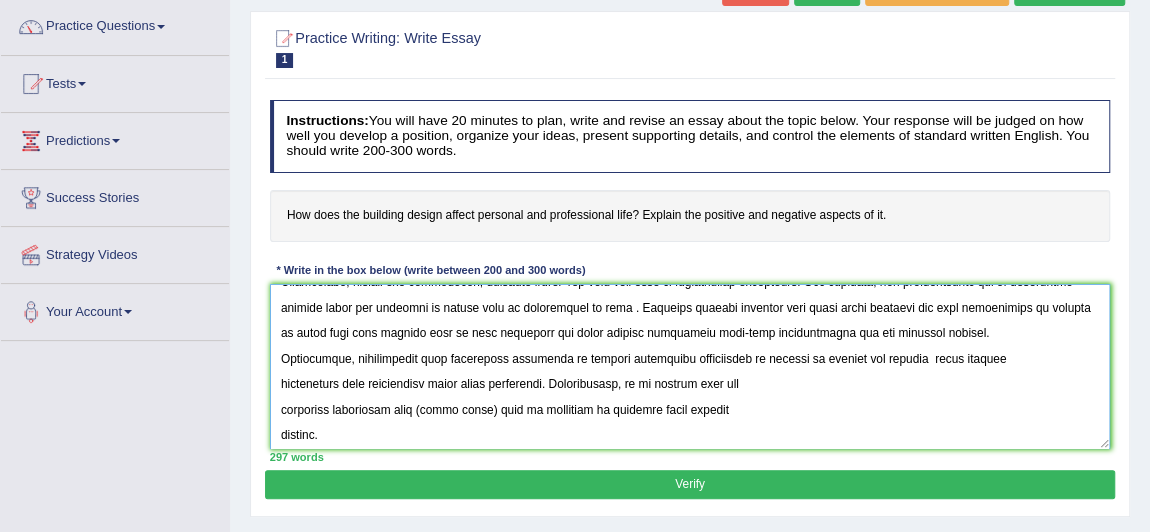 scroll, scrollTop: 263, scrollLeft: 0, axis: vertical 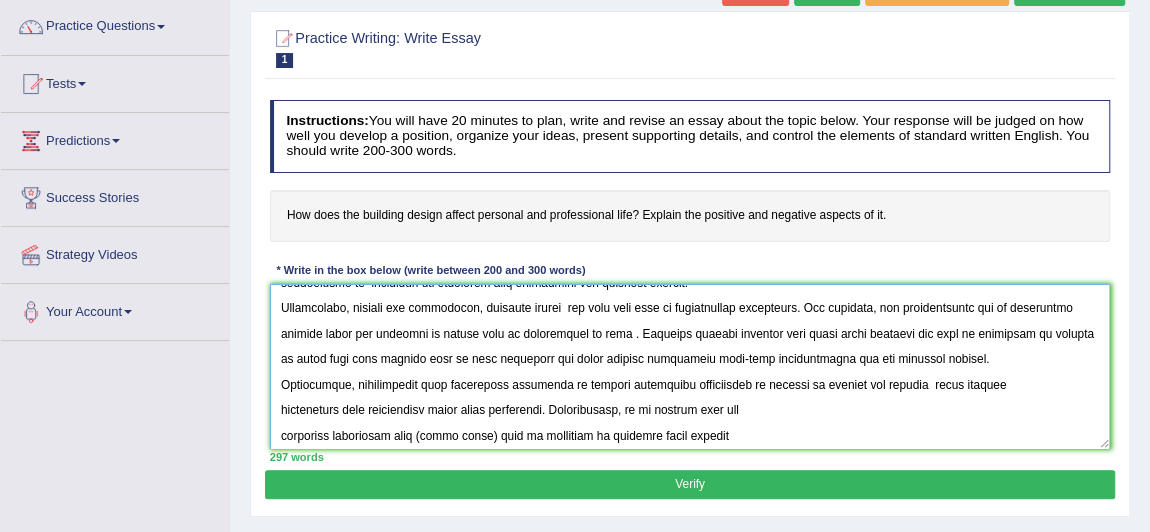 click at bounding box center [690, 366] 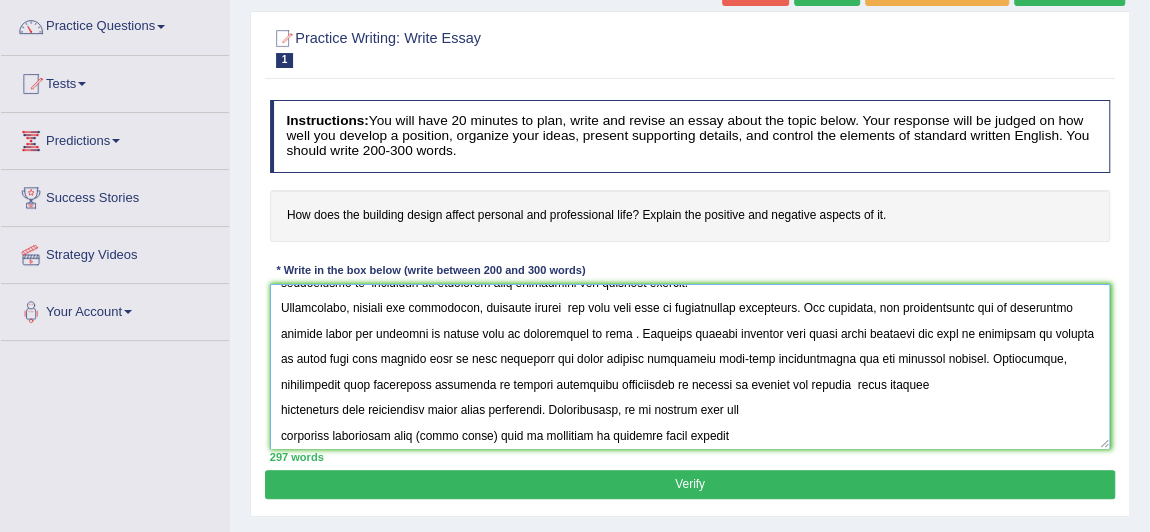 click at bounding box center [690, 366] 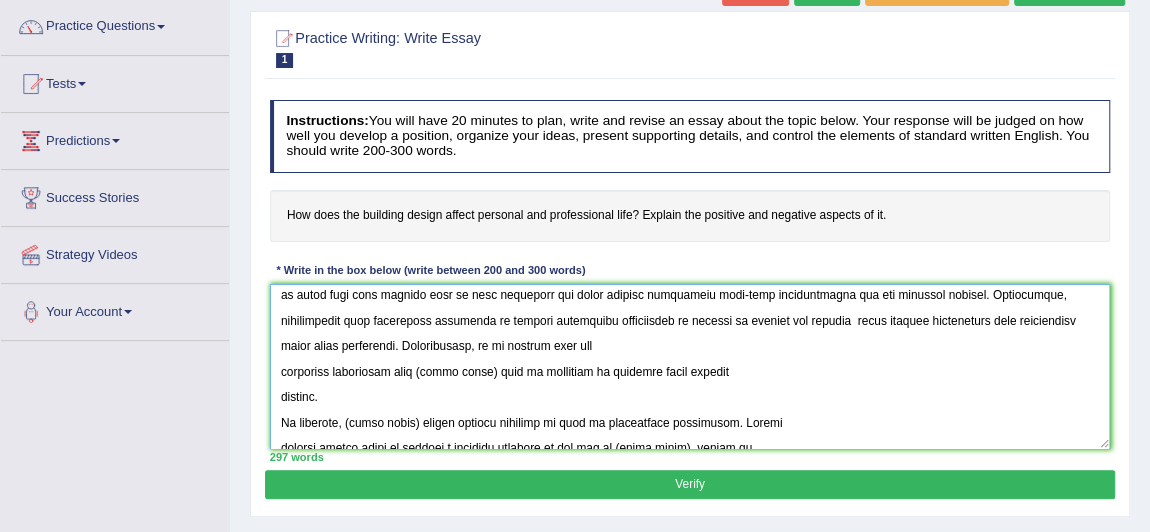 scroll, scrollTop: 337, scrollLeft: 0, axis: vertical 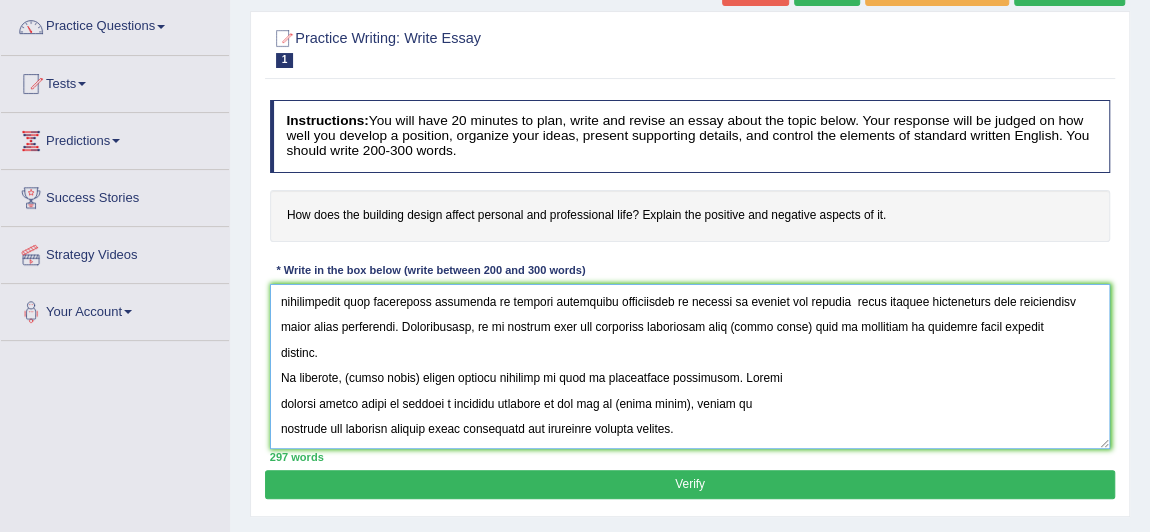 click at bounding box center (690, 366) 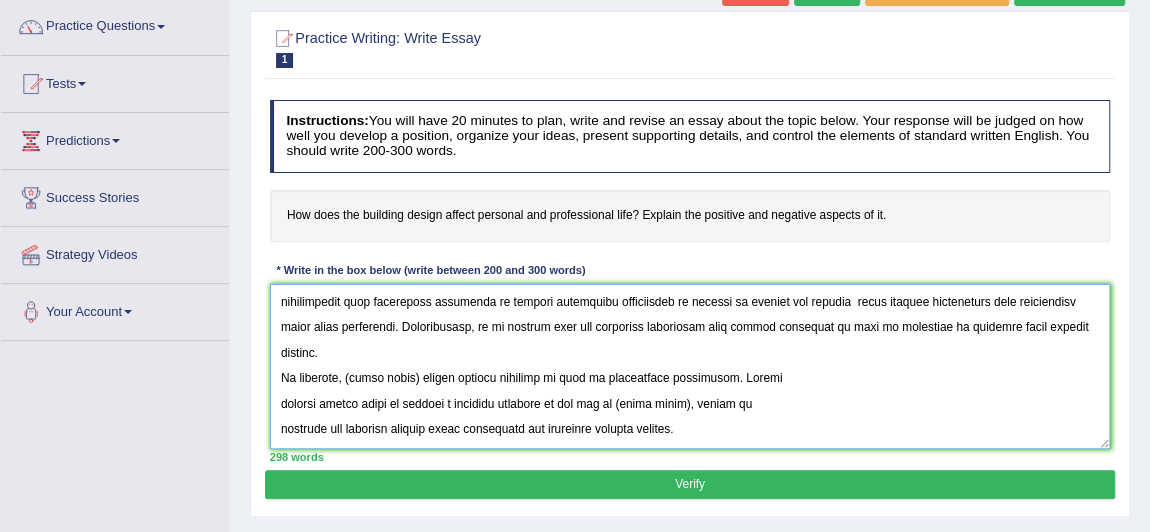 click at bounding box center [690, 366] 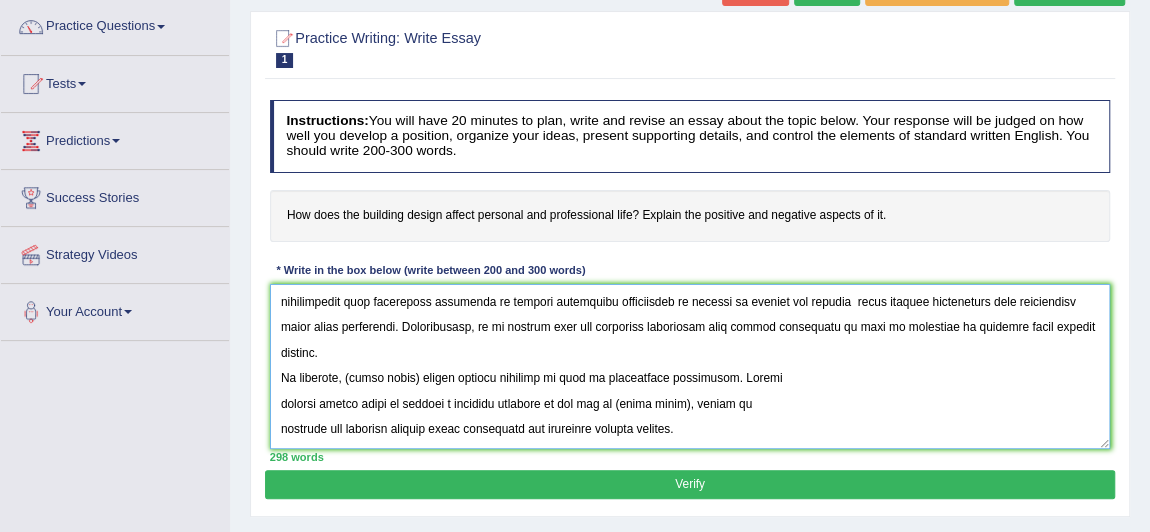 click at bounding box center [690, 366] 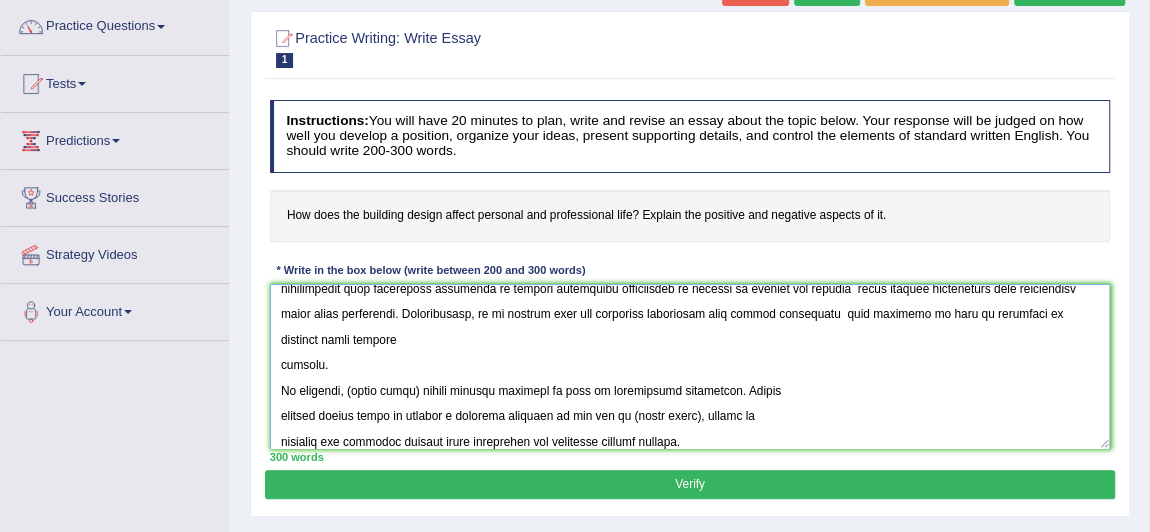 click at bounding box center (690, 366) 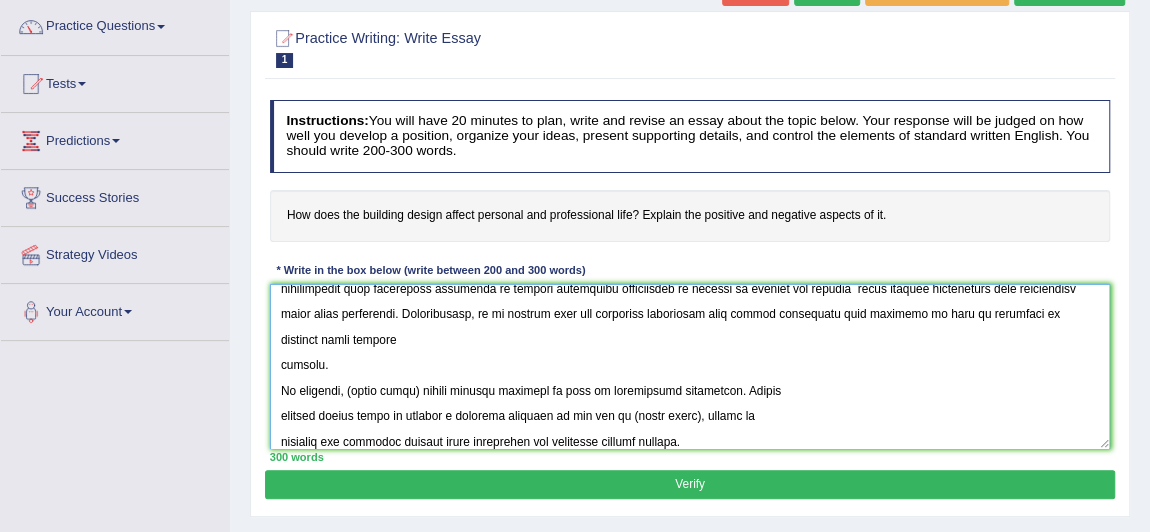 click at bounding box center (690, 366) 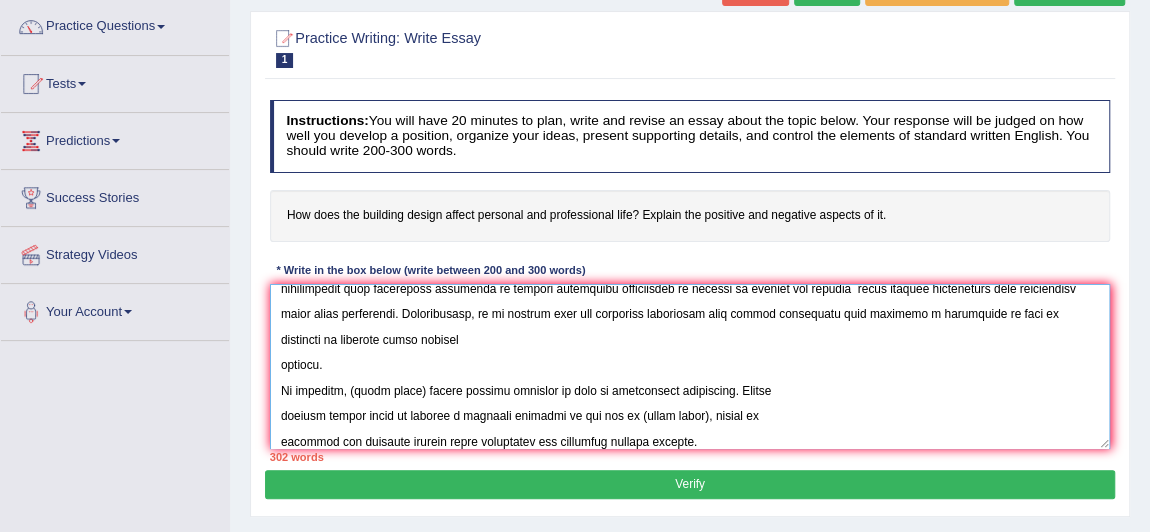 click at bounding box center [690, 366] 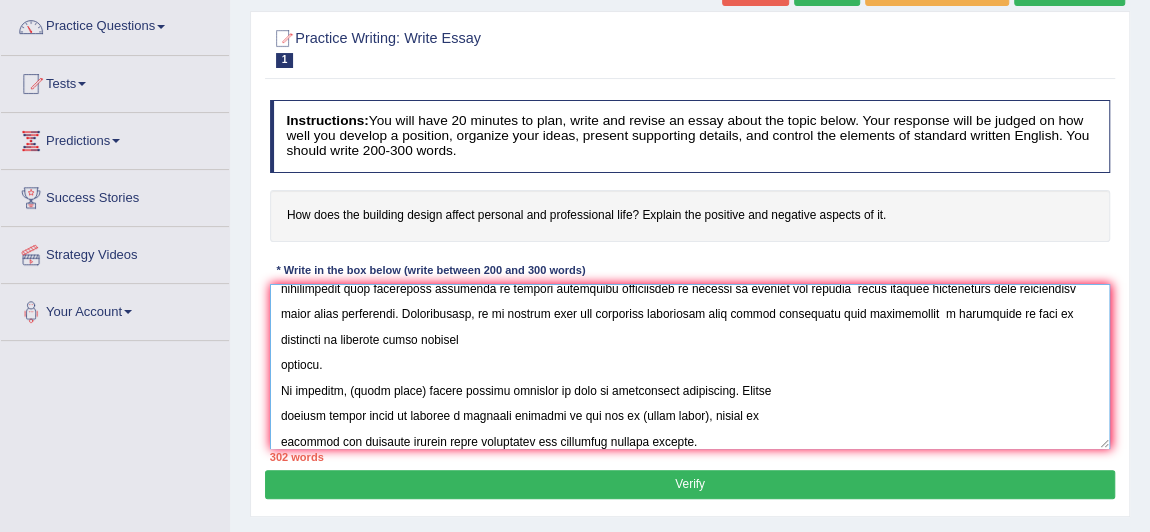 click at bounding box center [690, 366] 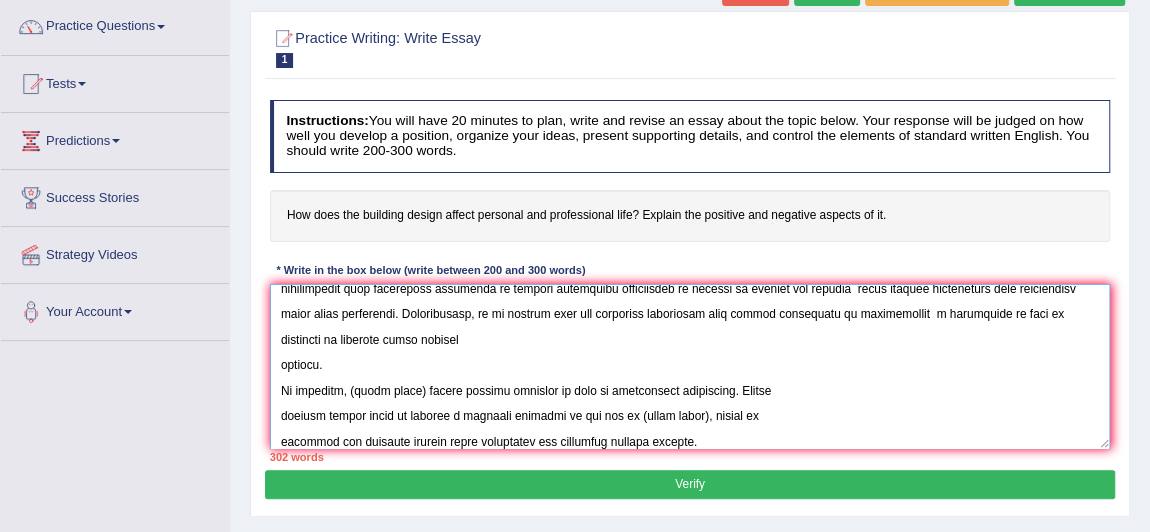 click at bounding box center [690, 366] 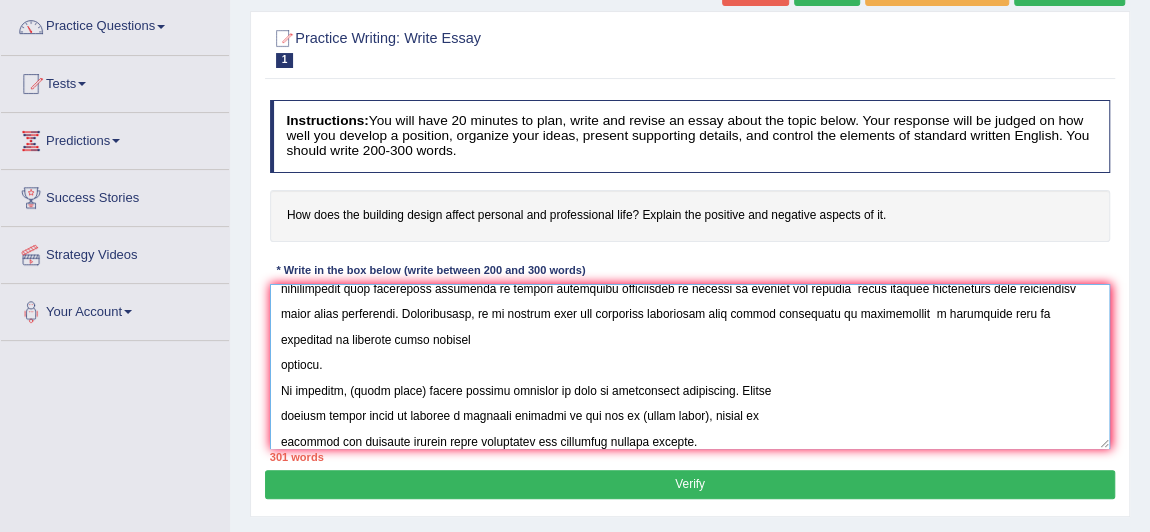 click at bounding box center [690, 366] 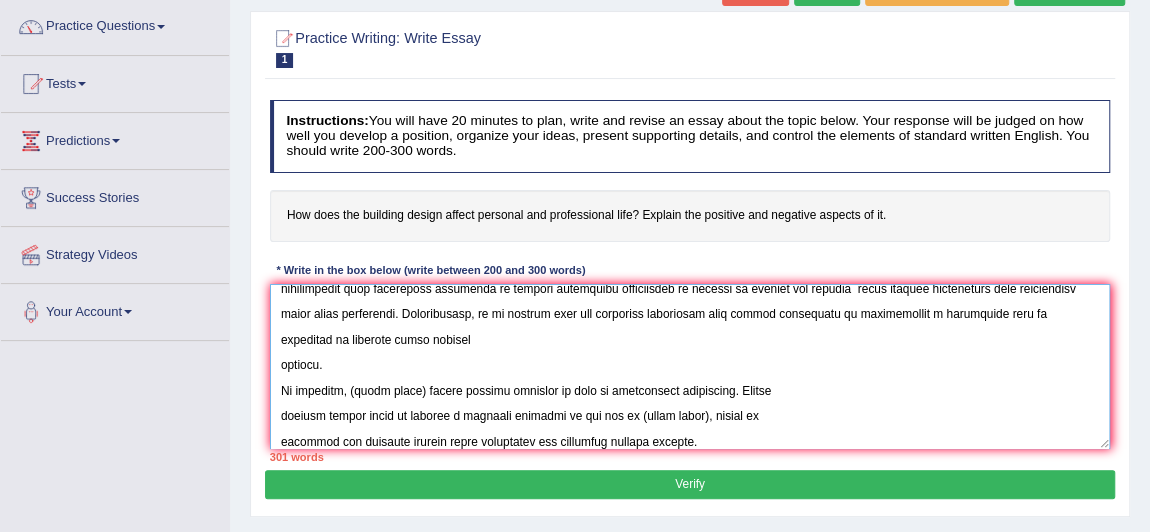 click at bounding box center (690, 366) 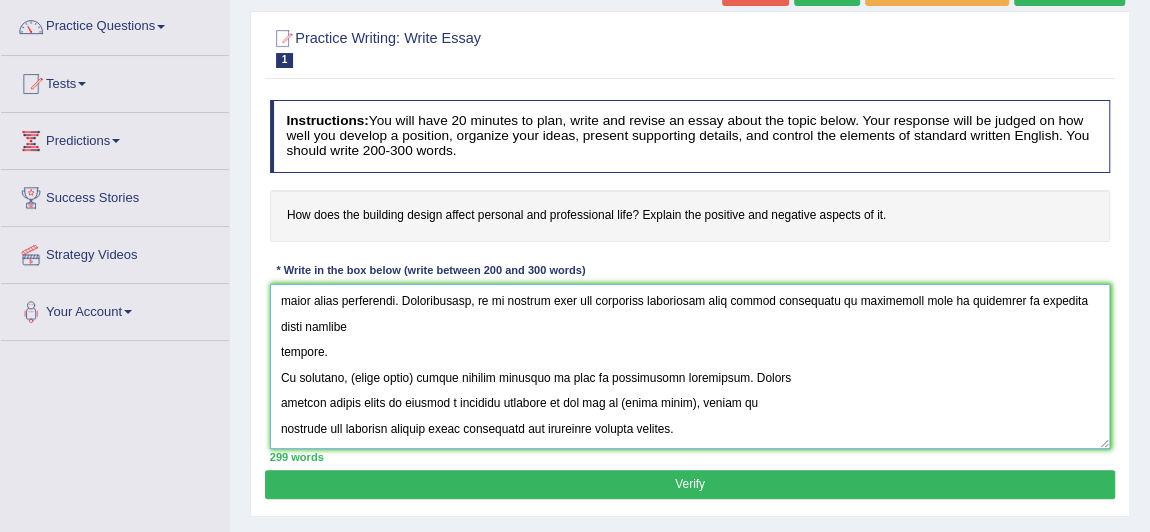 scroll, scrollTop: 390, scrollLeft: 0, axis: vertical 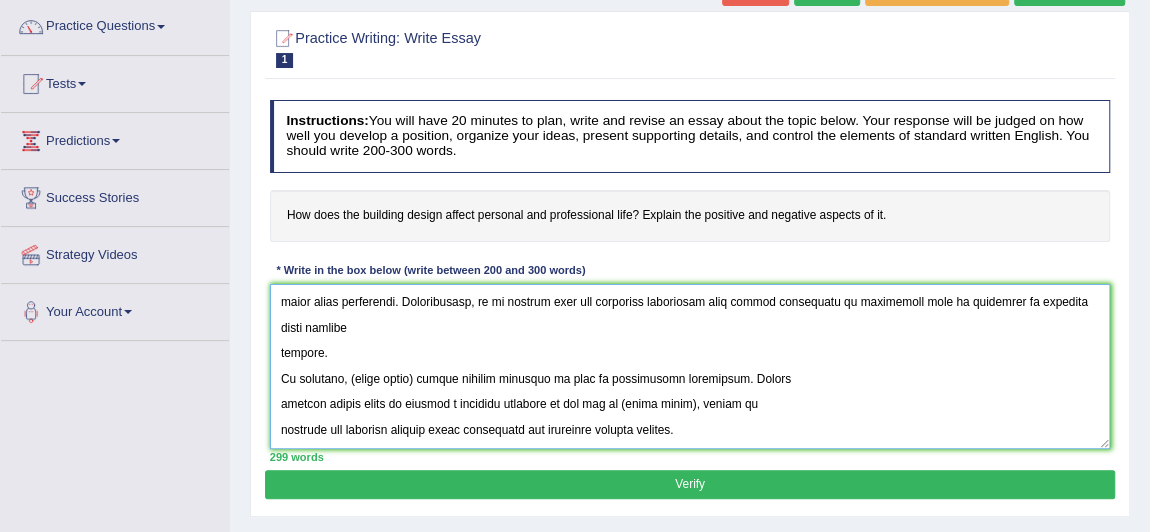 click at bounding box center (690, 366) 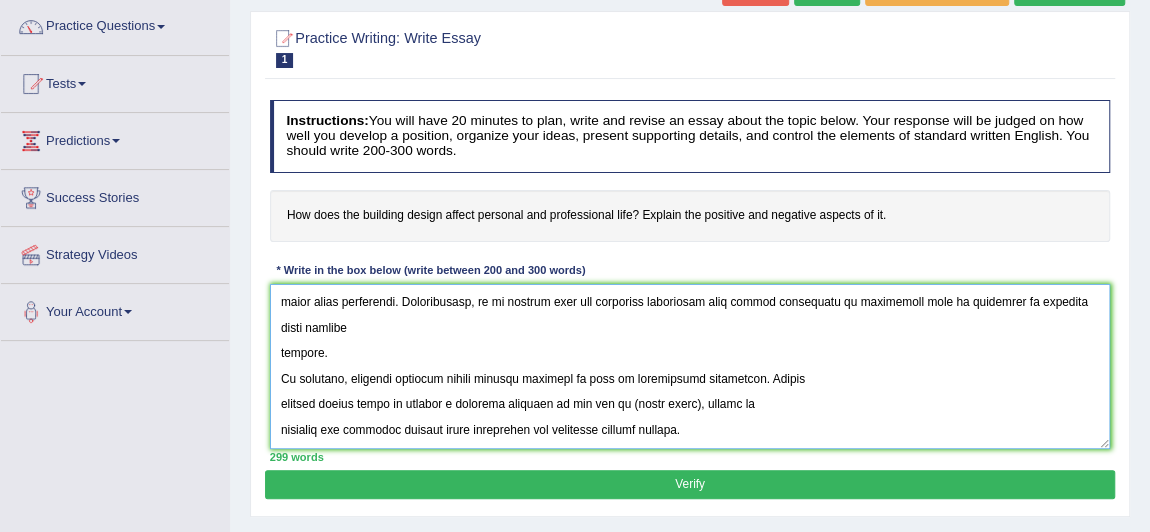 click at bounding box center (690, 366) 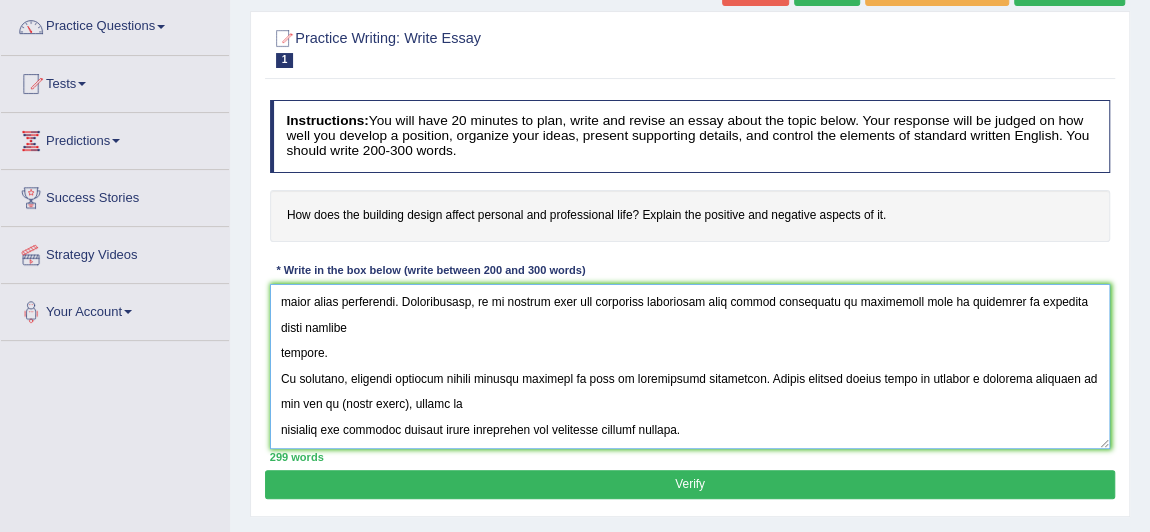 click at bounding box center (690, 366) 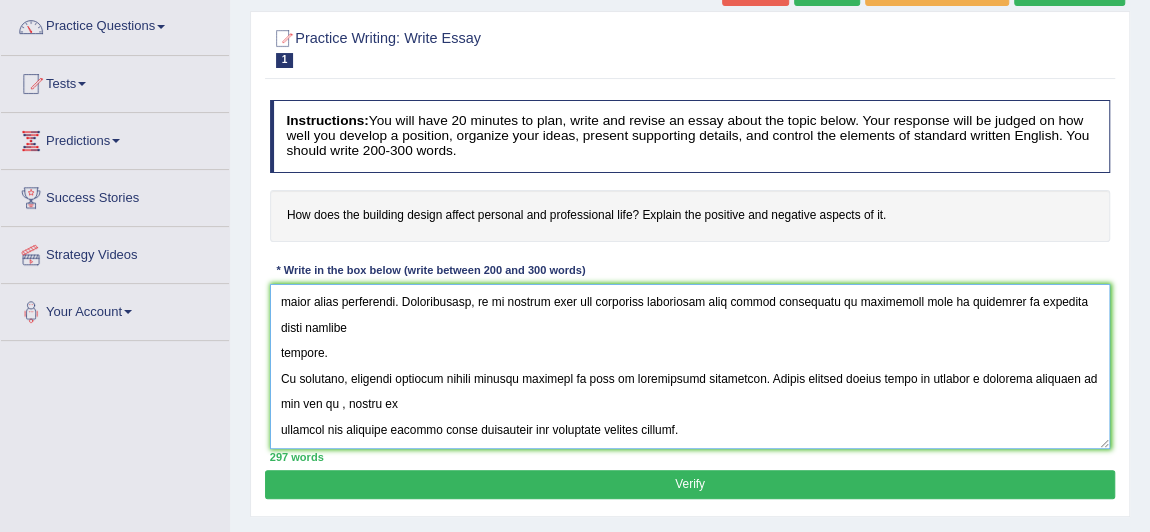 click at bounding box center [690, 366] 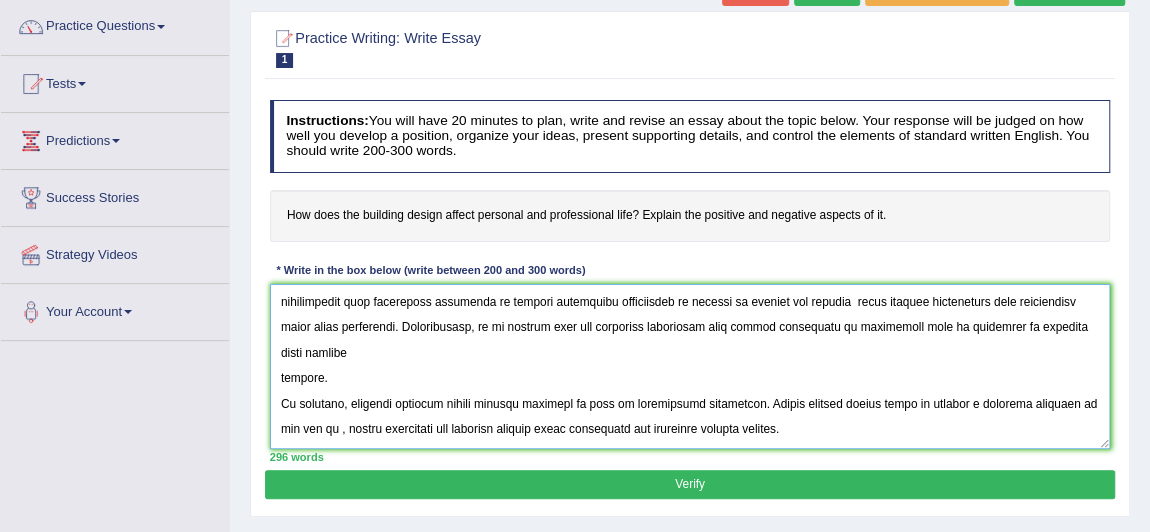 scroll, scrollTop: 360, scrollLeft: 0, axis: vertical 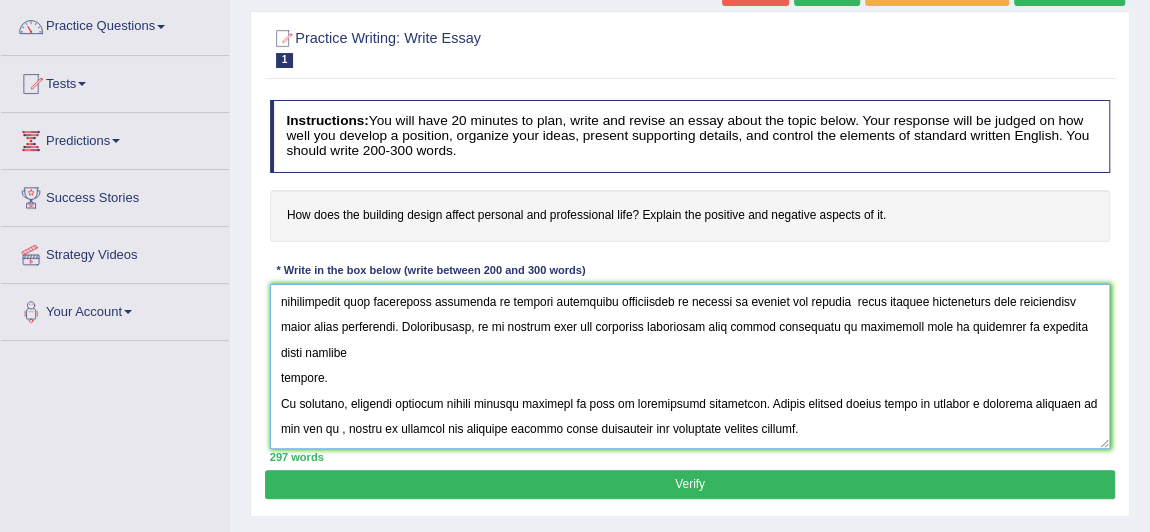 click at bounding box center [690, 366] 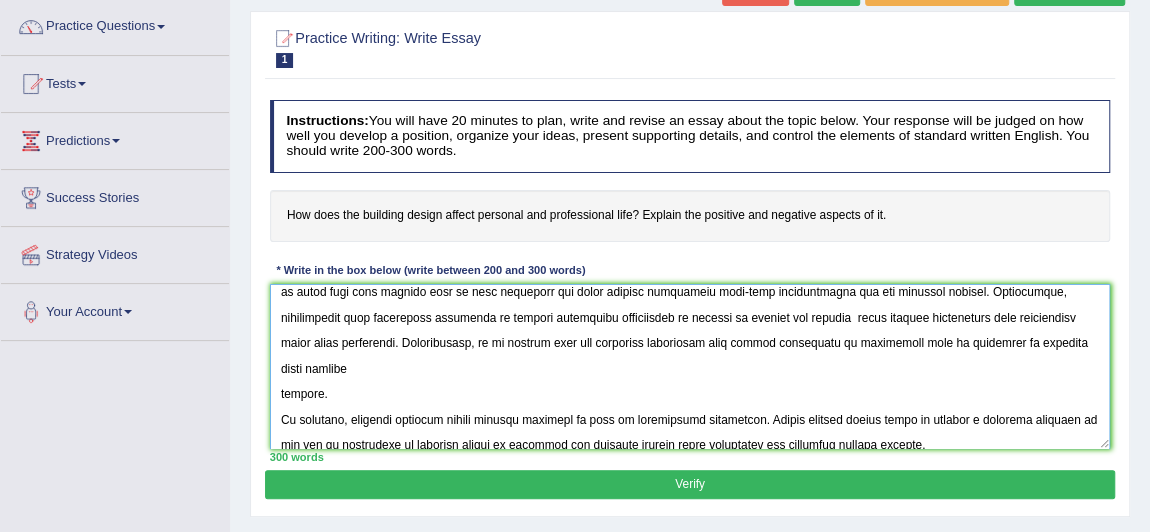 scroll, scrollTop: 360, scrollLeft: 0, axis: vertical 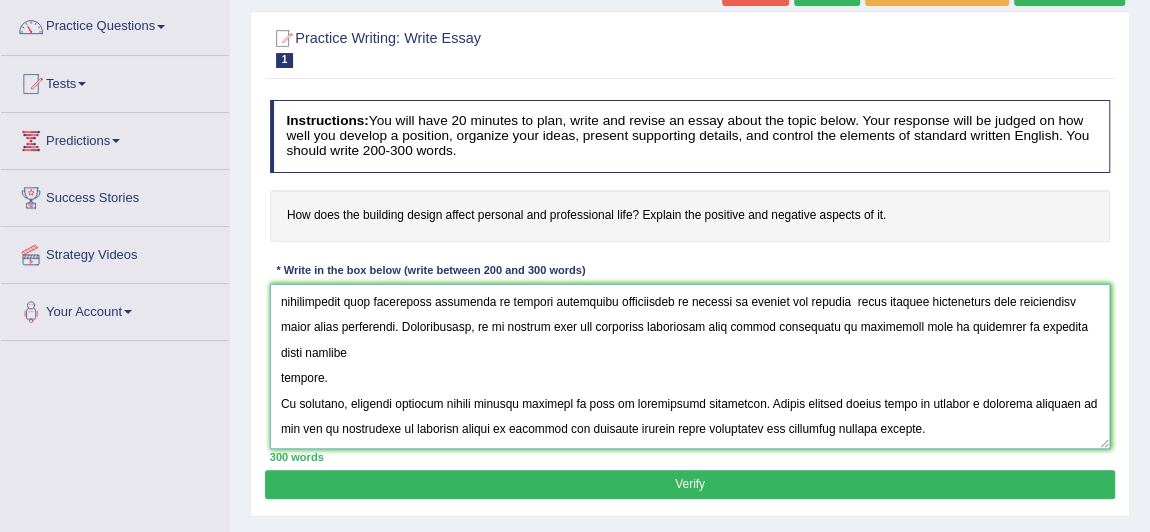 type on "The increasing influence of infrastructure affecting the personal and professional life has ignited numerous discussions.This matter is particularly pertinent  due to its effects on both individuals and communities.In this essay, I will examine the advantages and disadvantages of affects of building design and their implications for society.
One of the primary advantages of having a designed building  lies in its significant enhancement of time. This is further supported by the fact that it also contributes to mental wellbeing of individuals as they enjoy their surrounding. Research has demonstrated that having a customised buidling  has had a substantial impact on employees yielding positive outcomes for a wide range of individuals. Moreover, an additional benefit of having an detailed building design enhances is its ability to keep workers engaged . Consequently, the advantages of constructing a building as per the needs of the individuals is  essential for promoting both individual and societal success..." 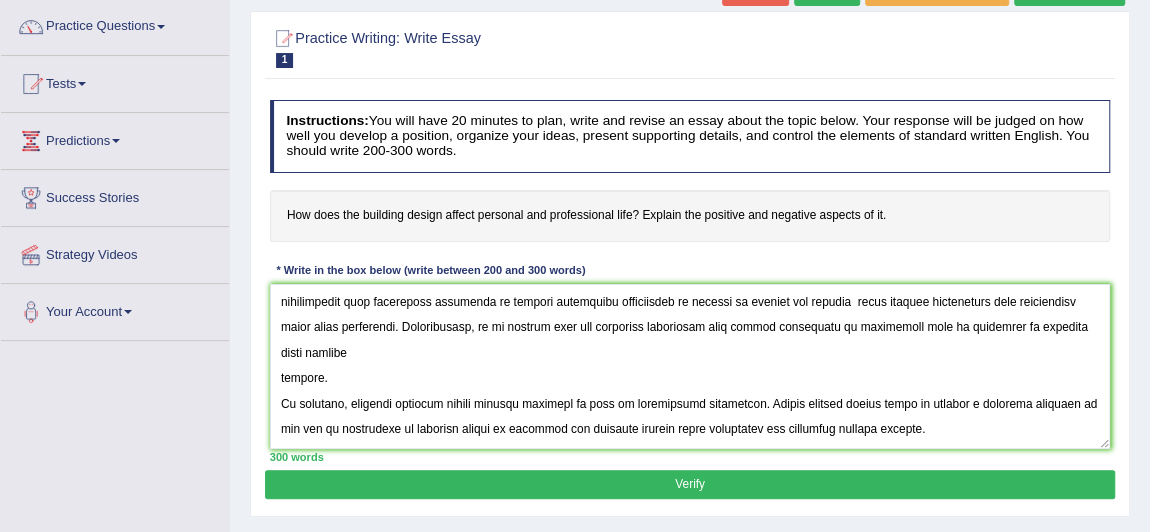 click on "Verify" at bounding box center [689, 484] 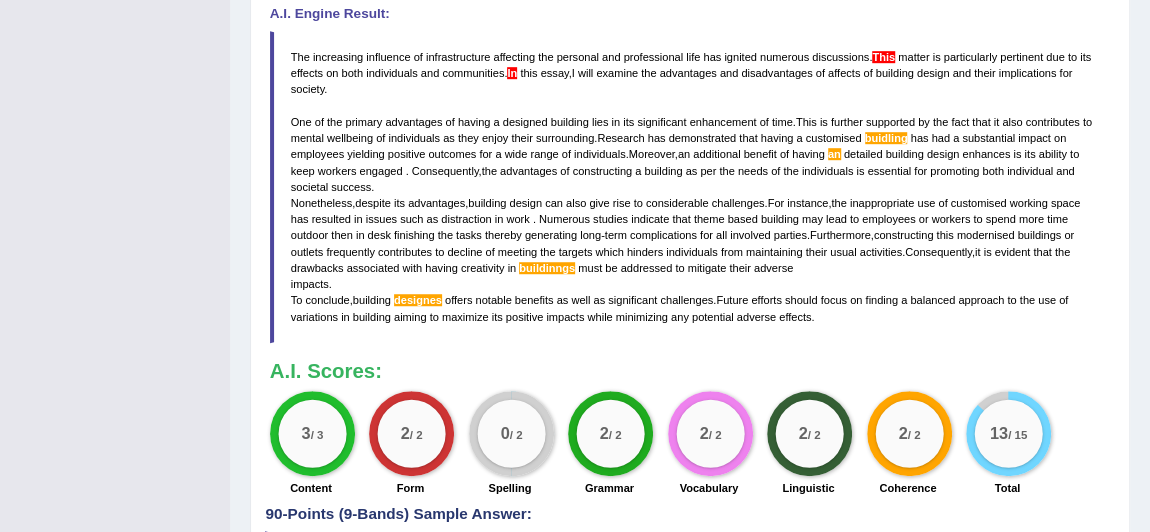scroll, scrollTop: 0, scrollLeft: 0, axis: both 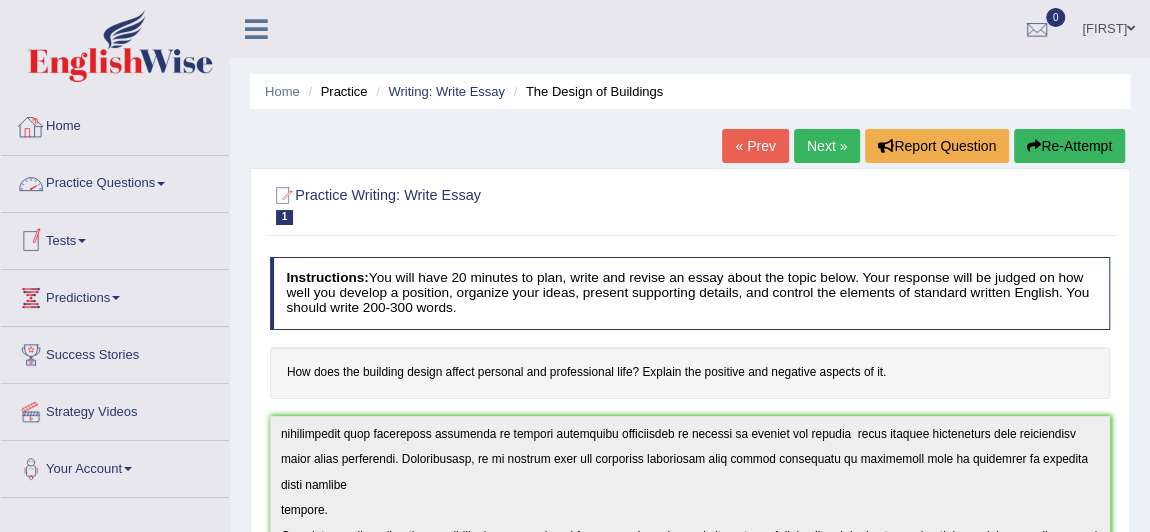 click on "Home" at bounding box center [115, 124] 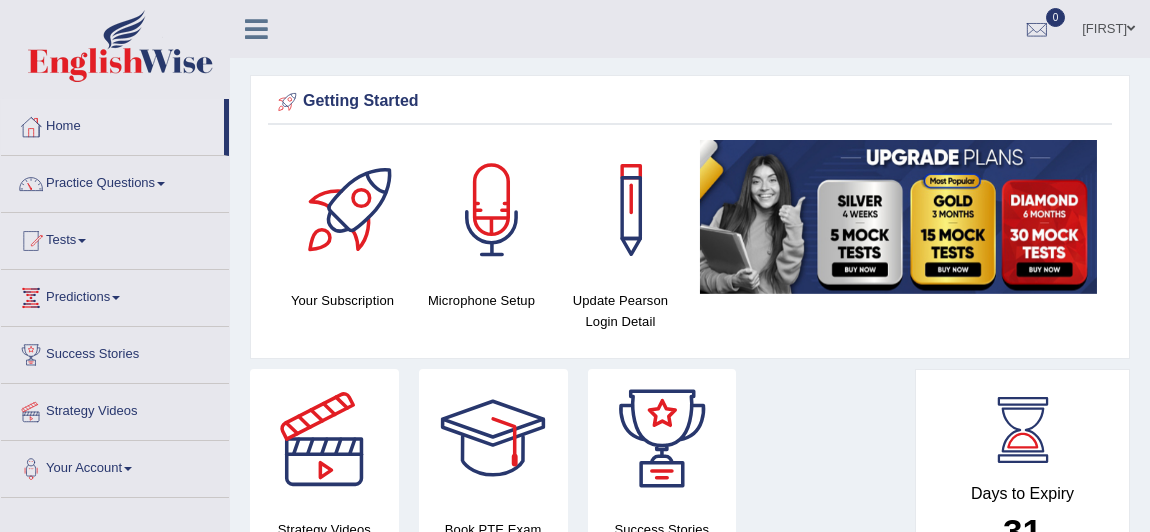 scroll, scrollTop: 0, scrollLeft: 0, axis: both 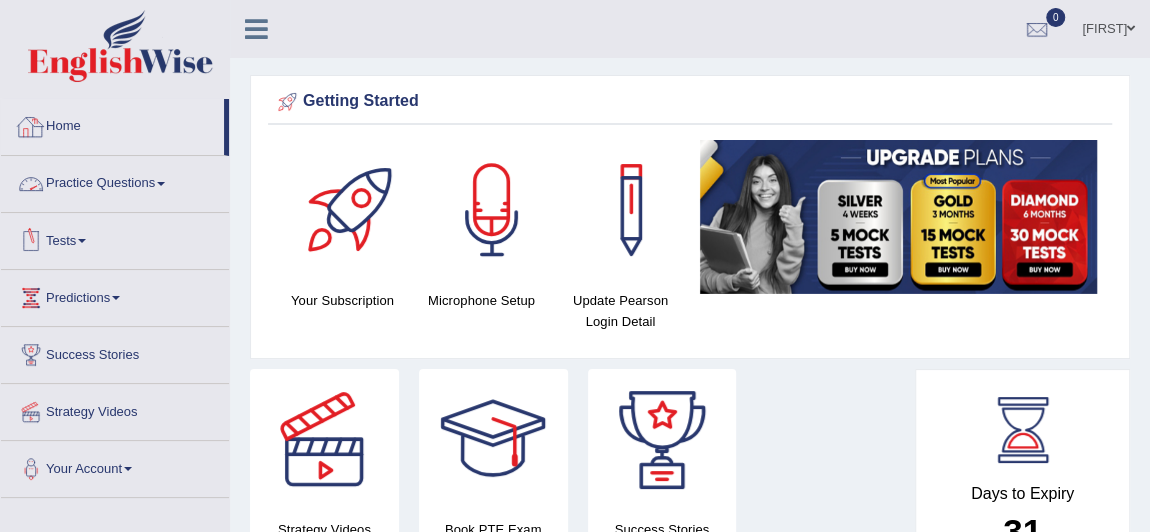 click on "Home" at bounding box center [112, 124] 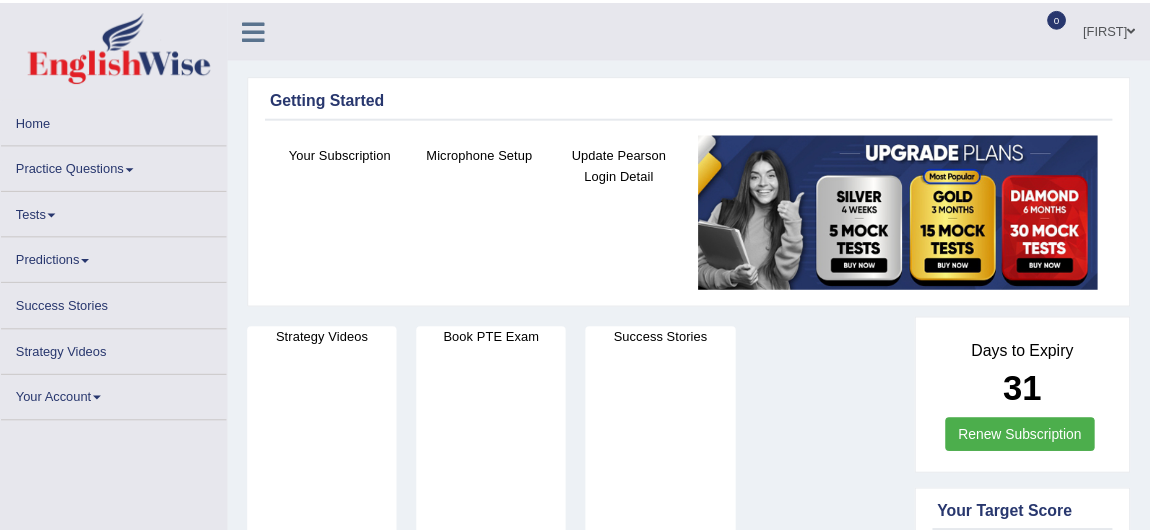scroll, scrollTop: 0, scrollLeft: 0, axis: both 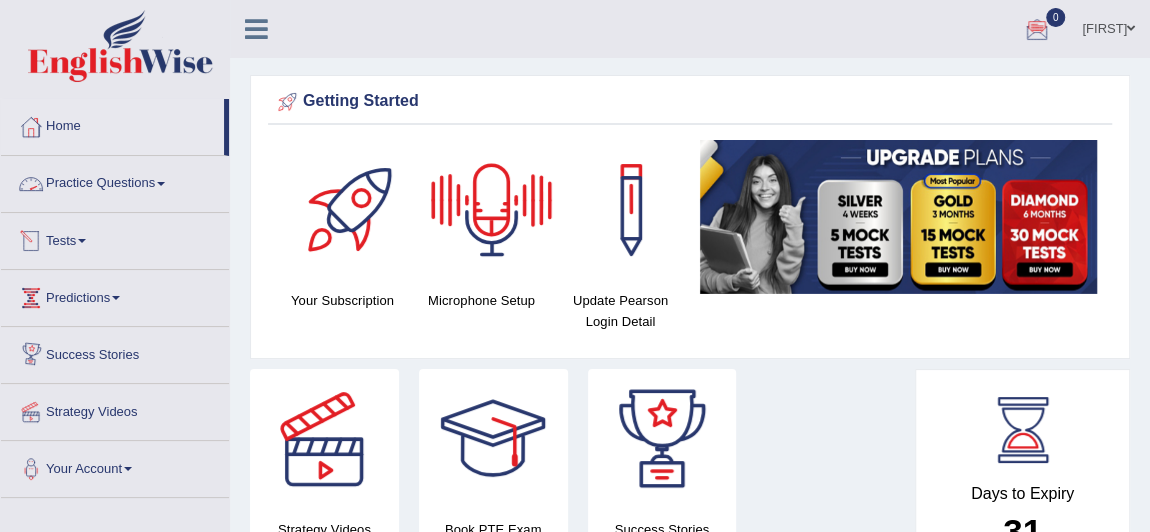 click on "Practice Questions" at bounding box center (115, 181) 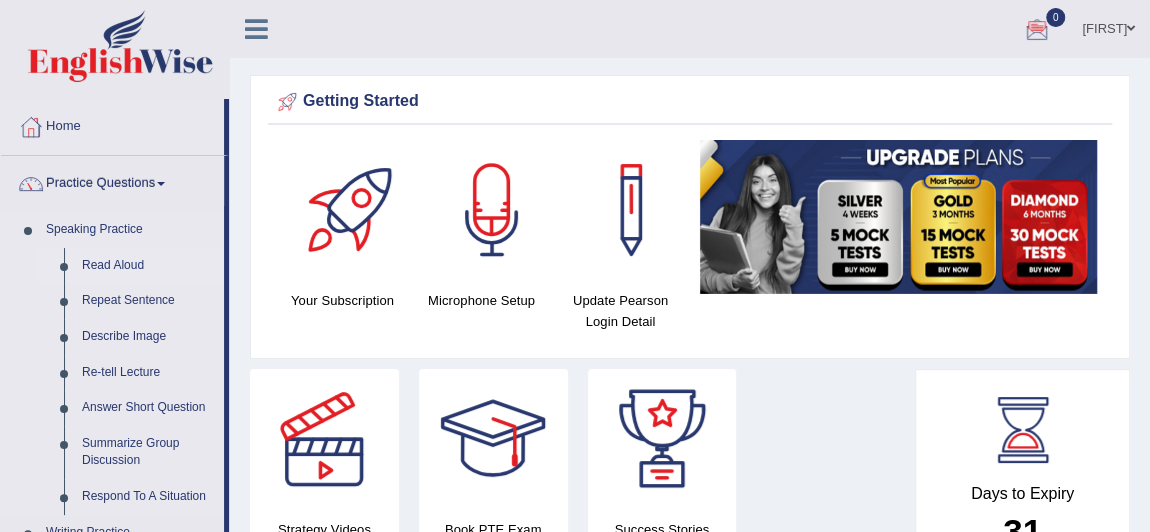 click on "Read Aloud" at bounding box center (148, 266) 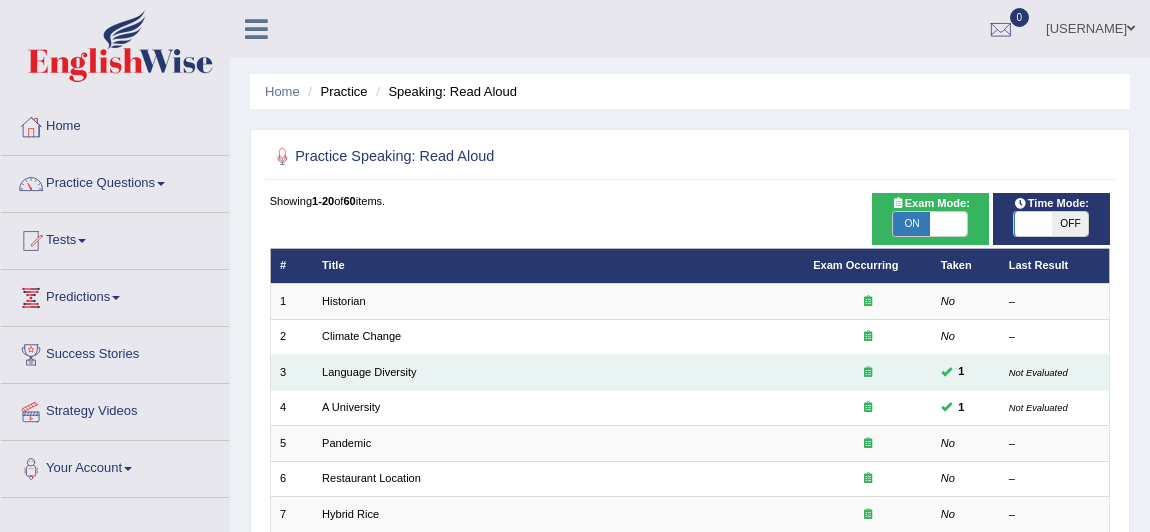 scroll, scrollTop: 0, scrollLeft: 0, axis: both 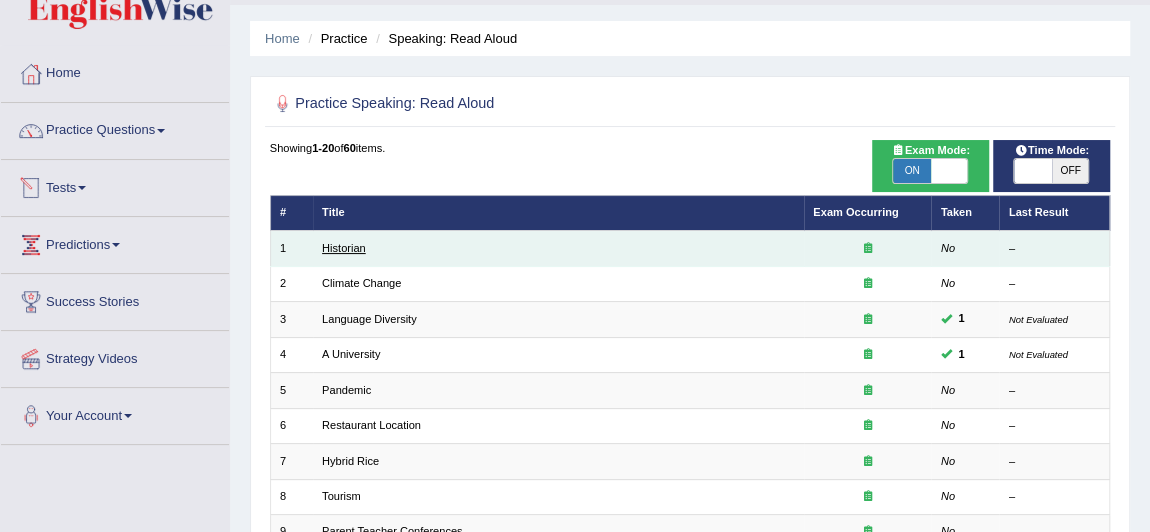 click on "Historian" at bounding box center [344, 248] 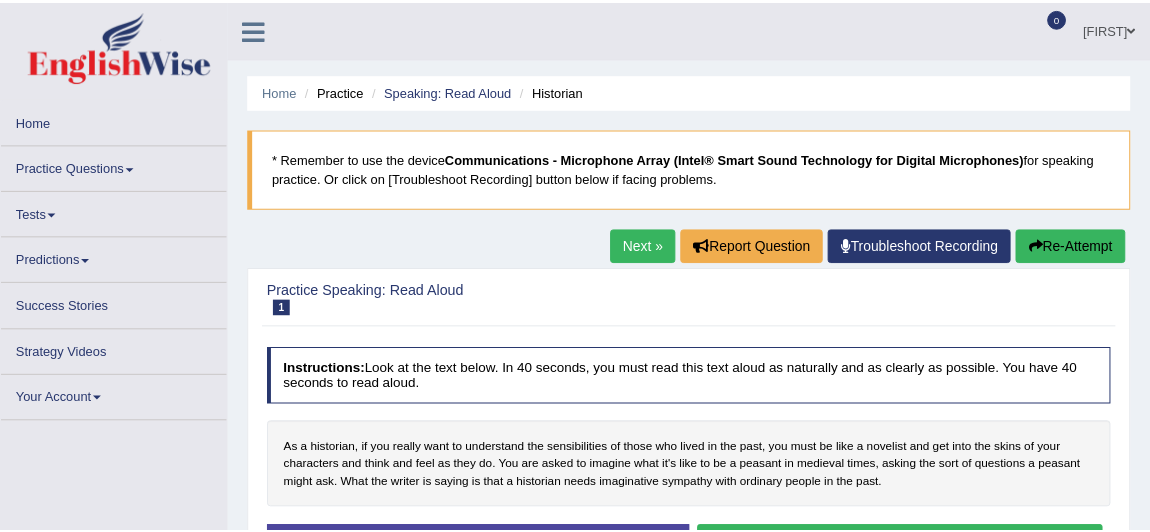 scroll, scrollTop: 0, scrollLeft: 0, axis: both 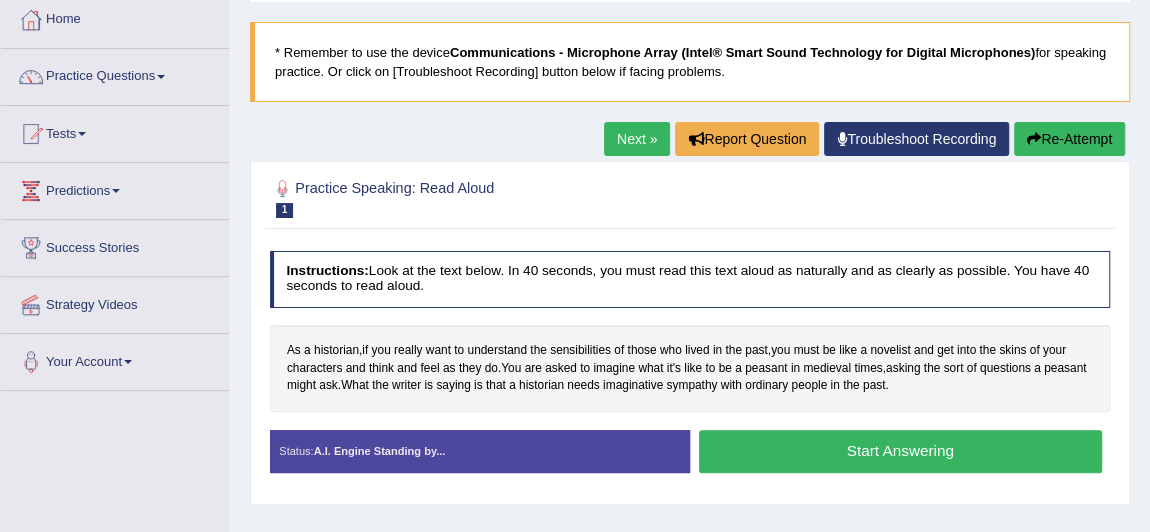 click on "Start Answering" at bounding box center [900, 451] 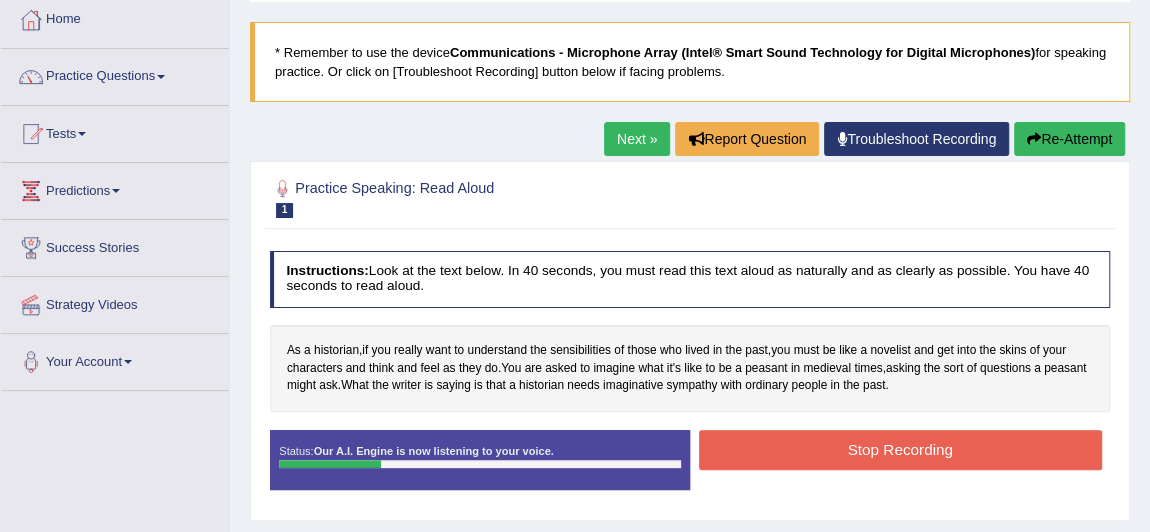 click on "Stop Recording" at bounding box center (900, 449) 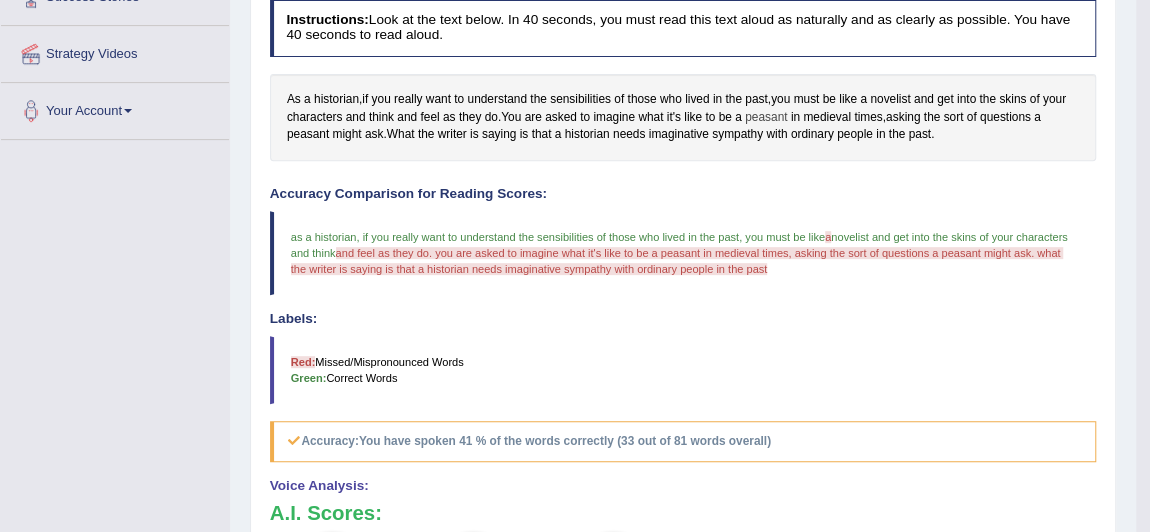 scroll, scrollTop: 0, scrollLeft: 0, axis: both 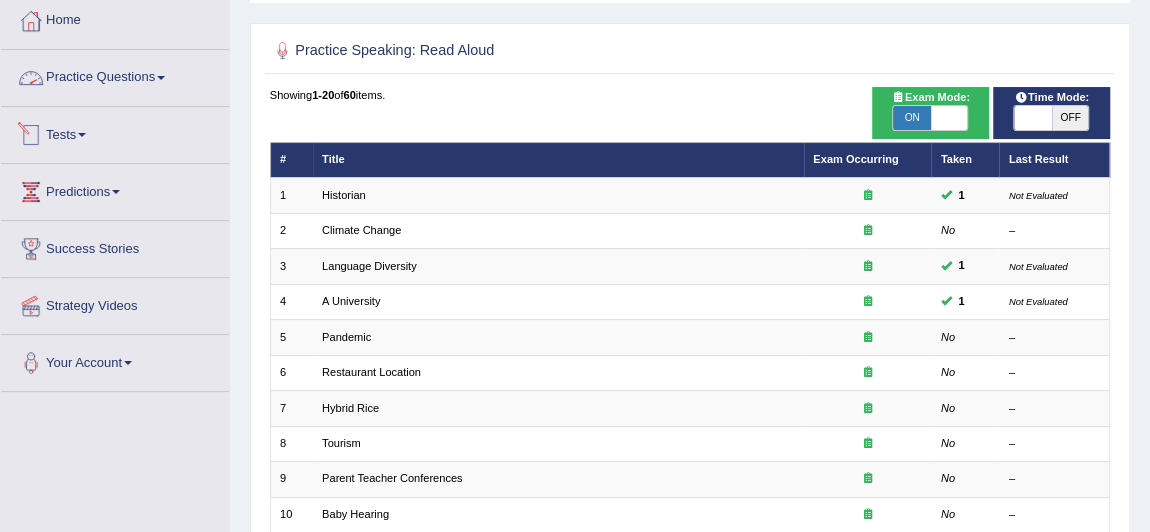 click on "Practice Questions" at bounding box center [115, 75] 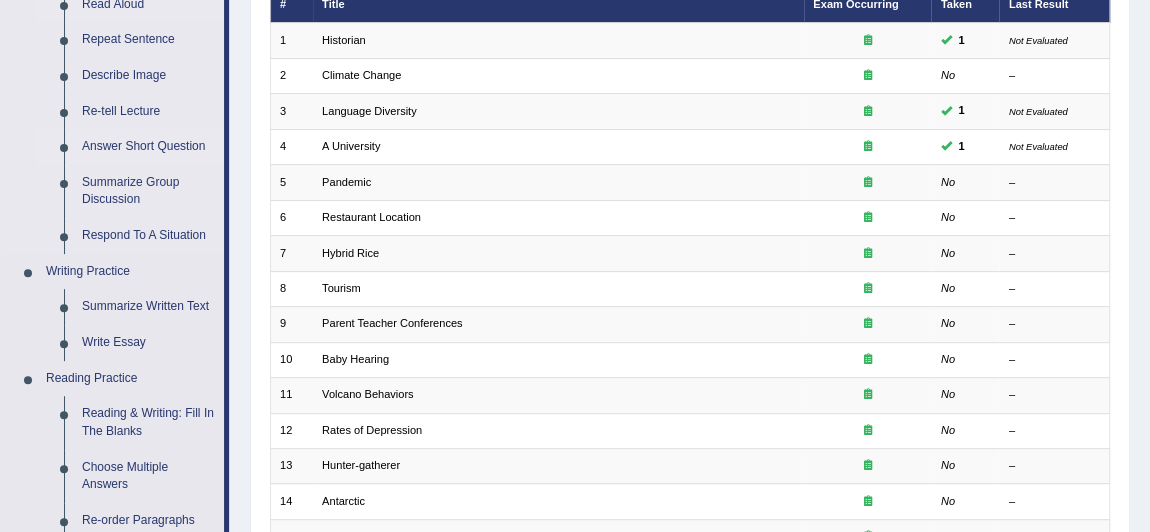scroll, scrollTop: 309, scrollLeft: 0, axis: vertical 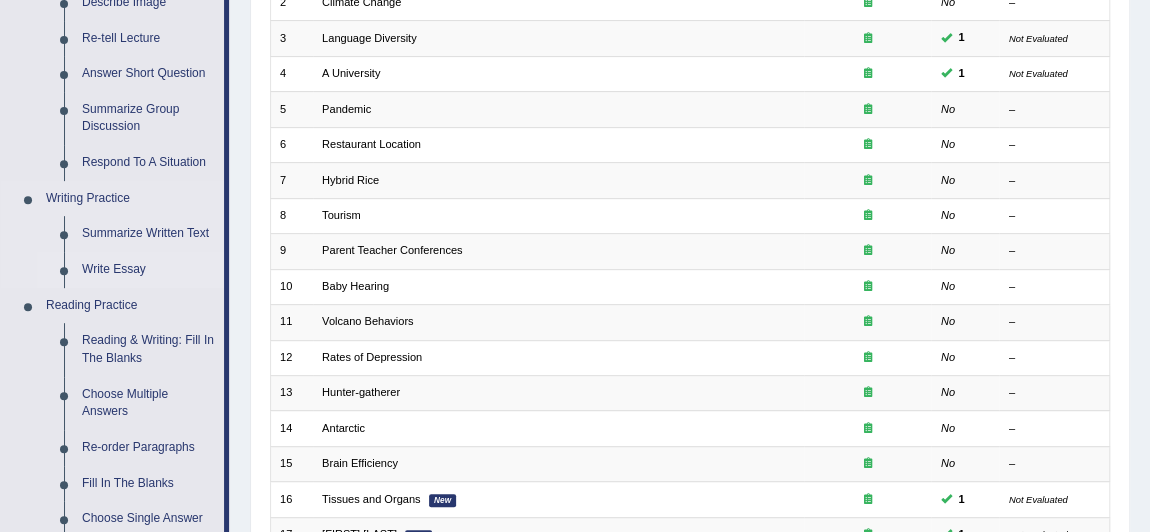 click on "Write Essay" at bounding box center (148, 270) 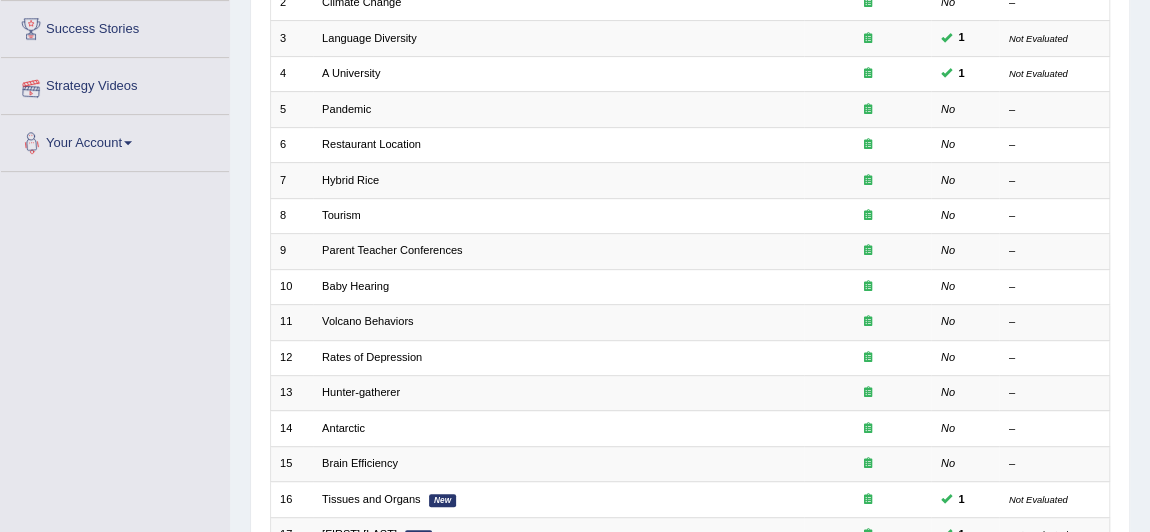 scroll, scrollTop: 364, scrollLeft: 0, axis: vertical 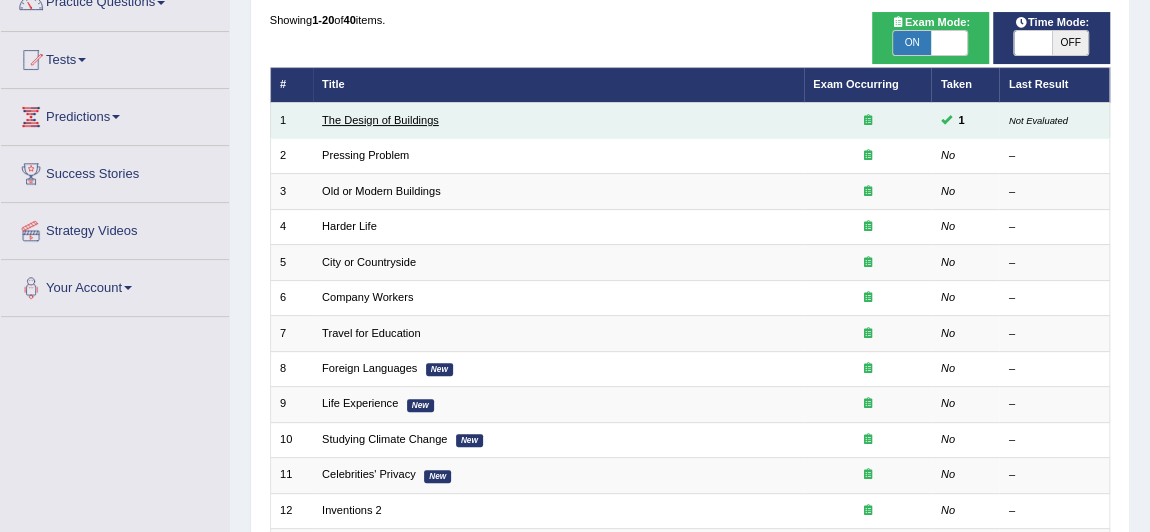 click on "The Design of Buildings" at bounding box center [380, 120] 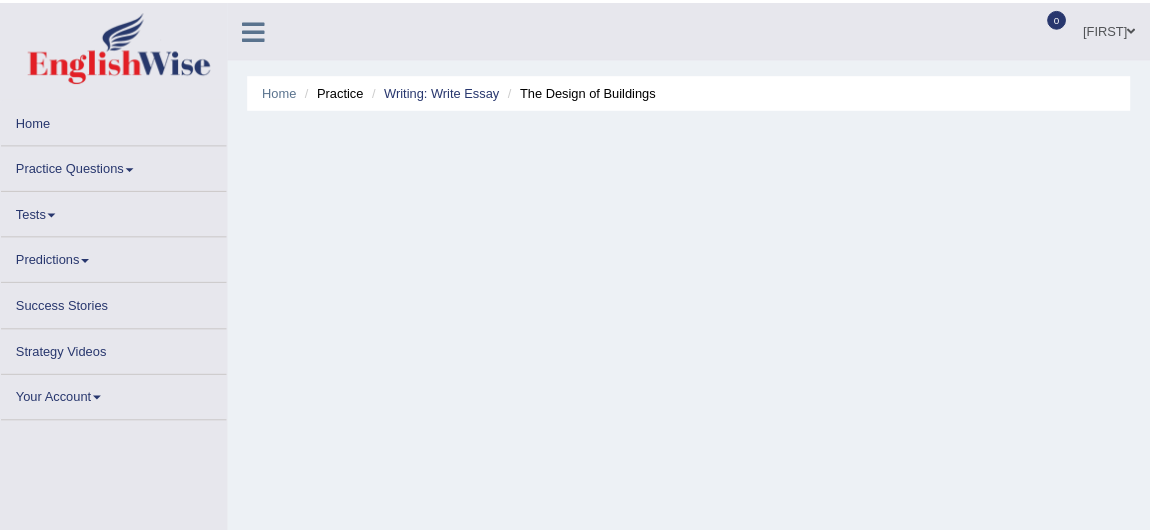 scroll, scrollTop: 0, scrollLeft: 0, axis: both 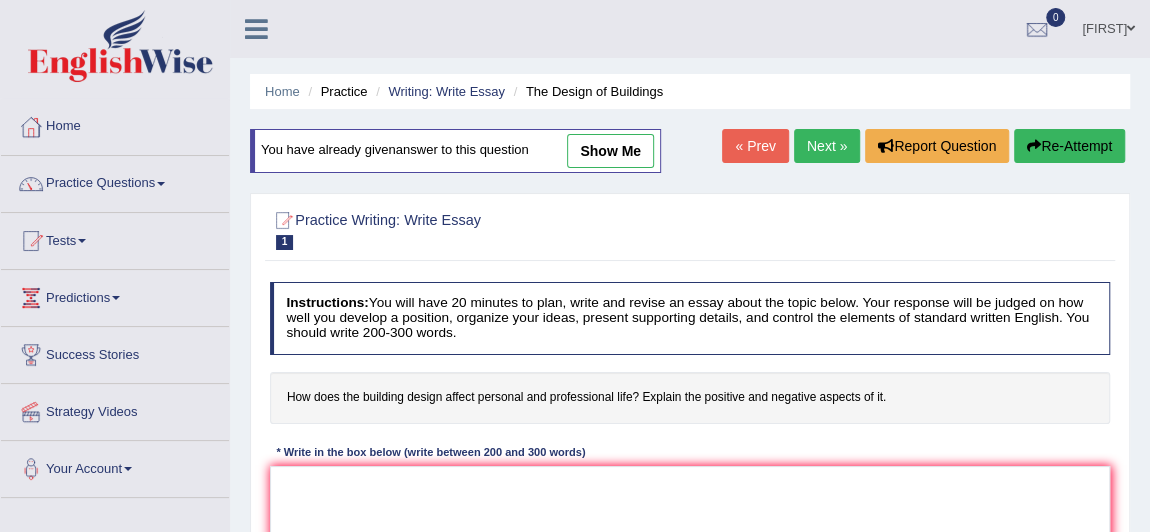 click on "show me" at bounding box center [610, 151] 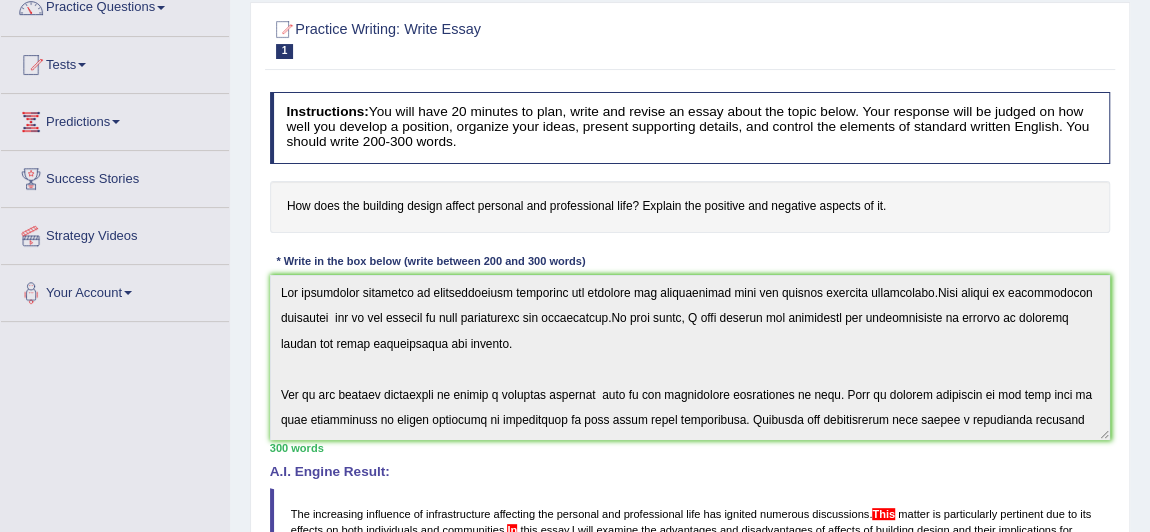 scroll, scrollTop: 178, scrollLeft: 0, axis: vertical 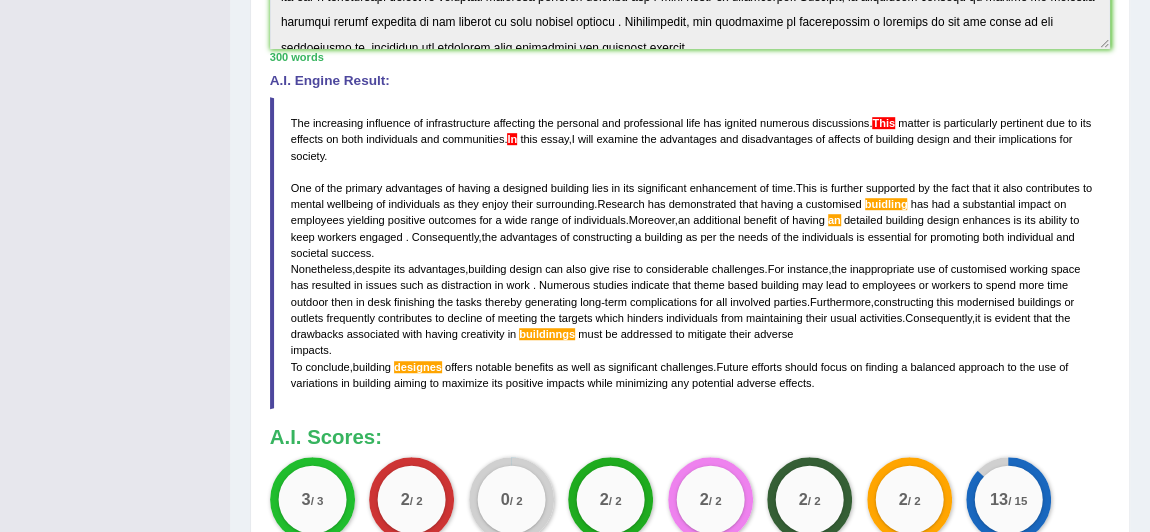 click on "A.I. Engine Result:" at bounding box center (690, 81) 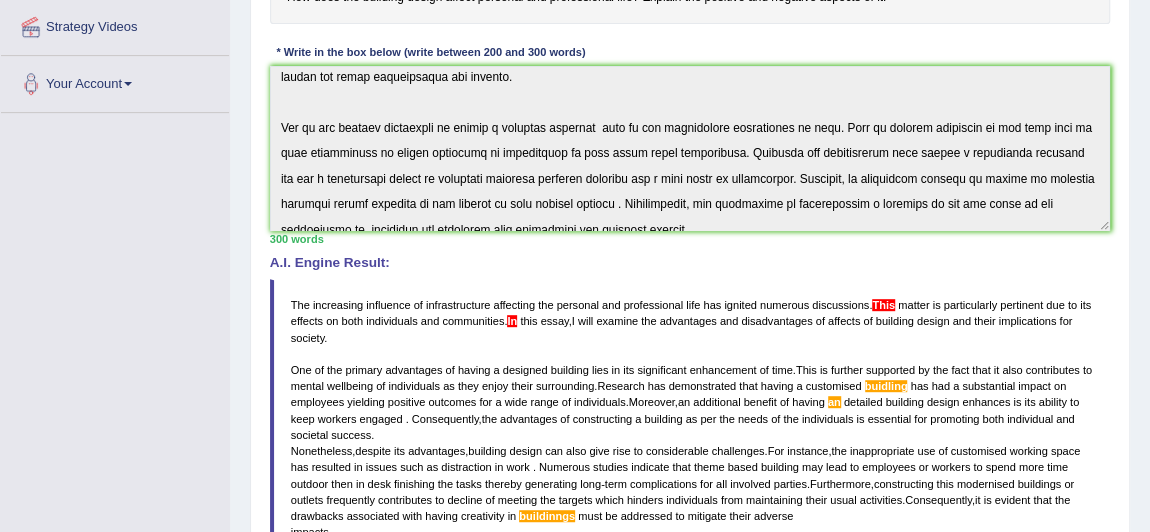 click on "Practice Writing: Write Essay
1
The Design of Buildings
Instructions:  You will have 20 minutes to plan, write and revise an essay about the topic below. Your response will be judged on how well you develop a position, organize your ideas, present supporting details, and control the elements of standard written English. You should write 200-300 words.
How does the building design affect personal and professional life? Explain the positive and negative aspects of it. * Write in the box below (write between 200 and 300 words) 300 words Written Keywords:  building  design  affects  personal  professional  life  positive  space  wellbeing  mental  creativity  impact  employees  work  distraction  building  building A.I. Engine Result: The   increasing   influence   of   infrastructure   affecting   the   personal   and   professional   life   has   ignited   numerous   discussions . This   matter   is   particularly   pertinent" at bounding box center [690, 325] 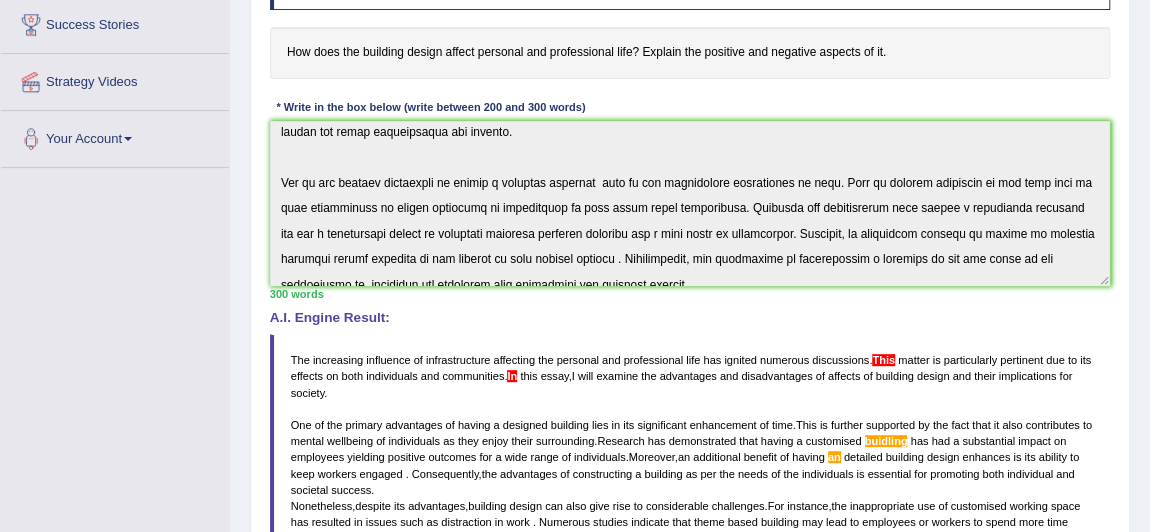 scroll, scrollTop: 294, scrollLeft: 0, axis: vertical 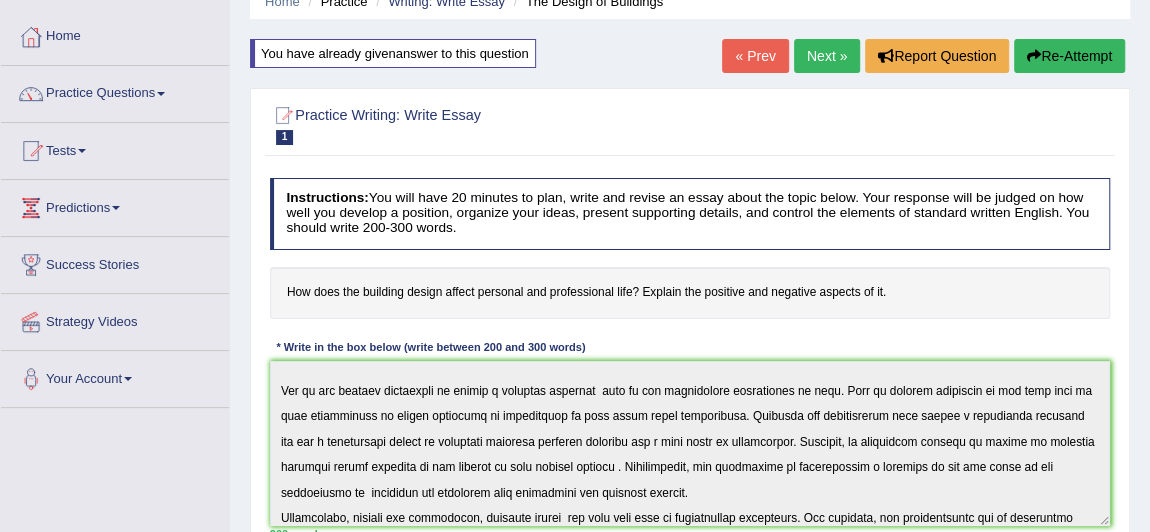 click on "Practice Questions" at bounding box center [115, 91] 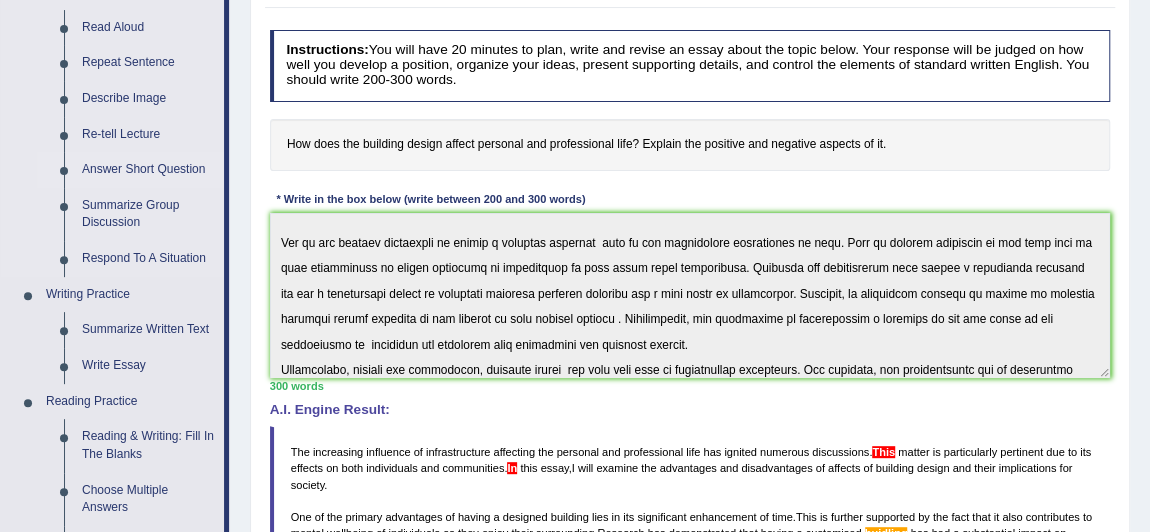 scroll, scrollTop: 0, scrollLeft: 0, axis: both 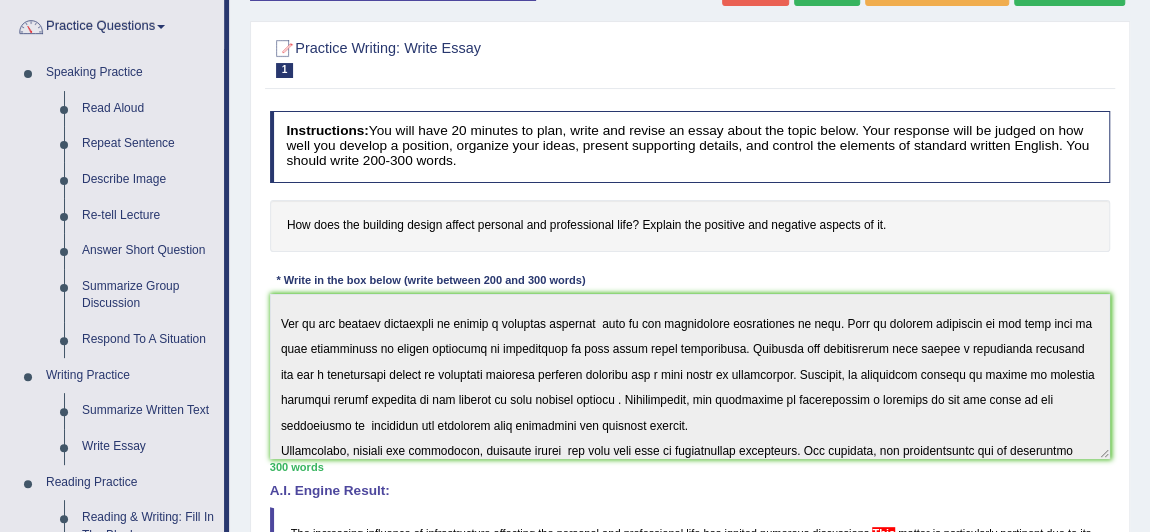 click on "A.I. Engine Result: The   increasing   influence   of   infrastructure   affecting   the   personal   and   professional   life   has   ignited   numerous   discussions . This   matter   is   particularly   pertinent     due   to   its   effects   on   both   individuals   and   communities . In   this   essay ,  I   will   examine   the   advantages   and   disadvantages   of   affects   of   building   design   and   their   implications   for   society . One   of   the   primary   advantages   of   having   a   designed   building     lies   in   its   significant   enhancement   of   time .  This   is   further   supported   by   the   fact   that   it   also   contributes   to   mental   wellbeing   of   individuals   as   they   enjoy   their   surrounding .  Research   has   demonstrated   that   having   a   customised   buidling     has   had   a   substantial   impact   on   employees   yielding   positive   outcomes   for   a   wide   range   of   individuals .  Moreover ,  an   additional     of" at bounding box center [690, 651] 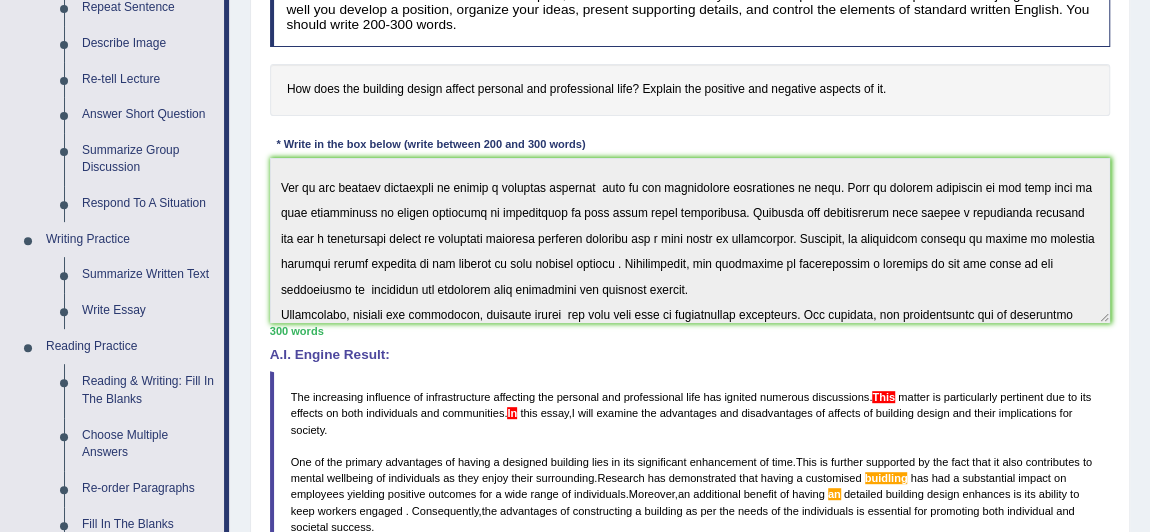 scroll, scrollTop: 430, scrollLeft: 0, axis: vertical 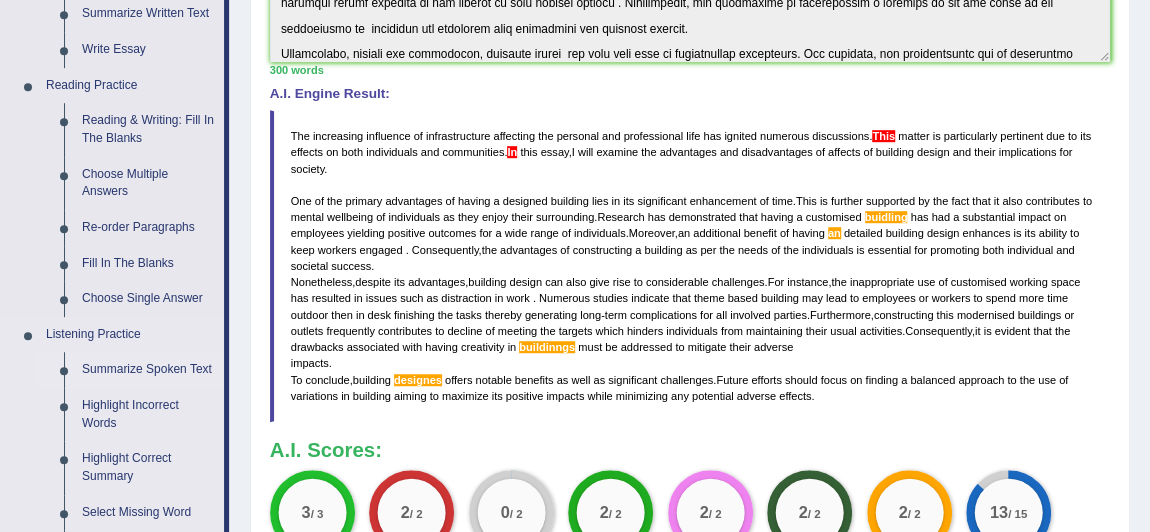 click on "Summarize Spoken Text" at bounding box center (148, 370) 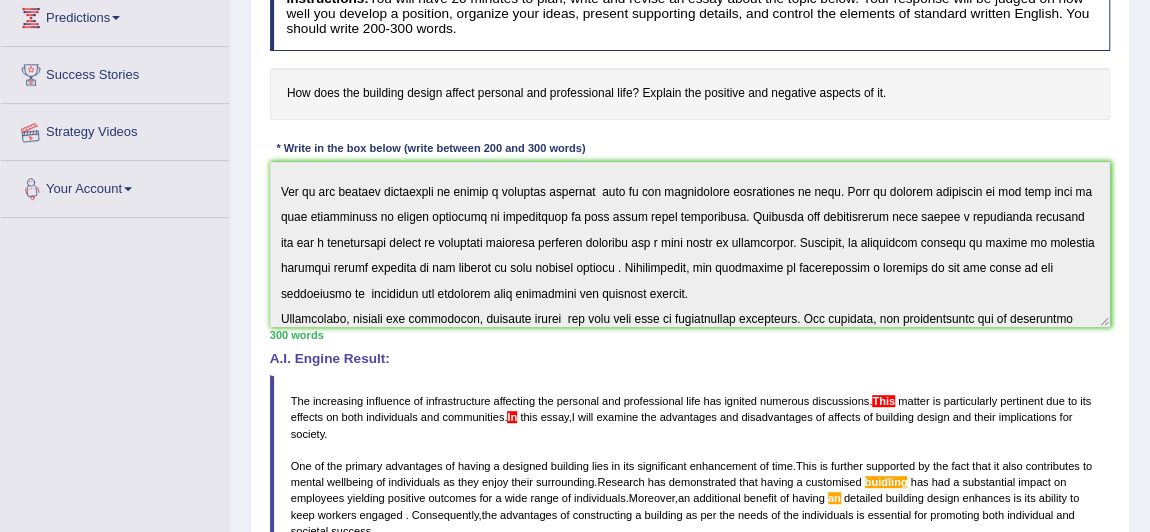 scroll, scrollTop: 494, scrollLeft: 0, axis: vertical 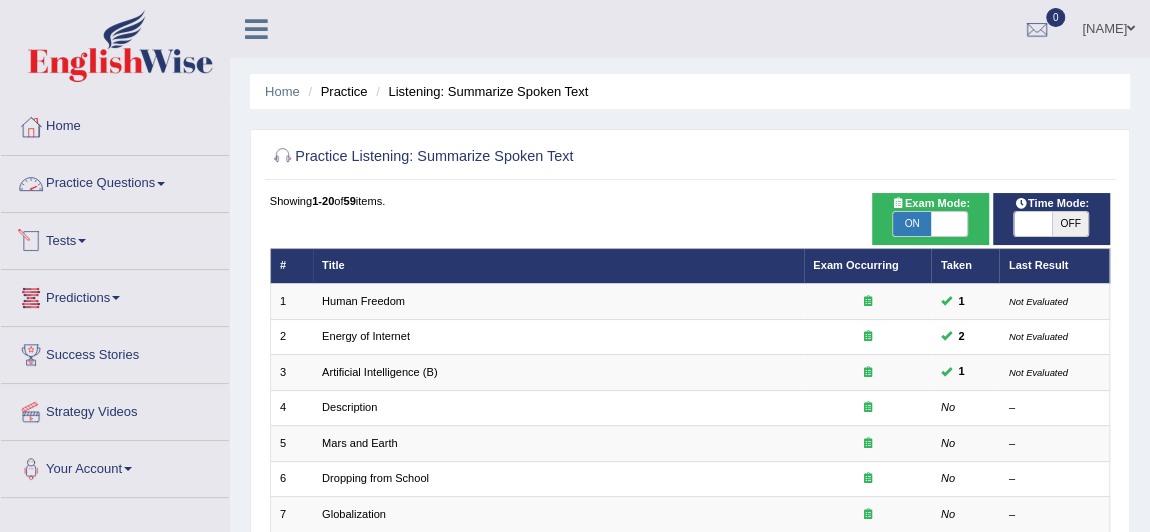 click on "Practice Questions" at bounding box center (115, 181) 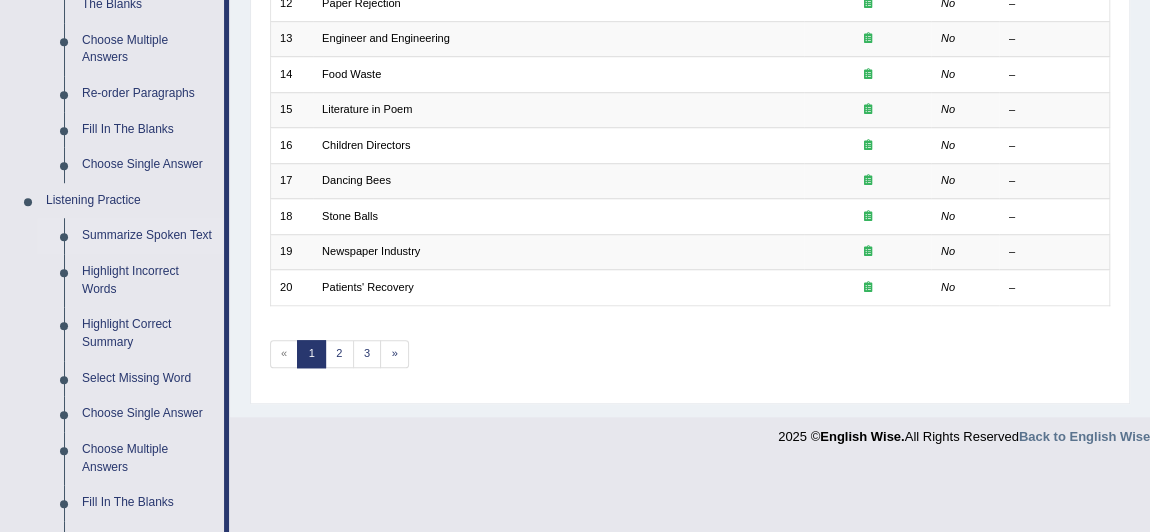 scroll, scrollTop: 703, scrollLeft: 0, axis: vertical 